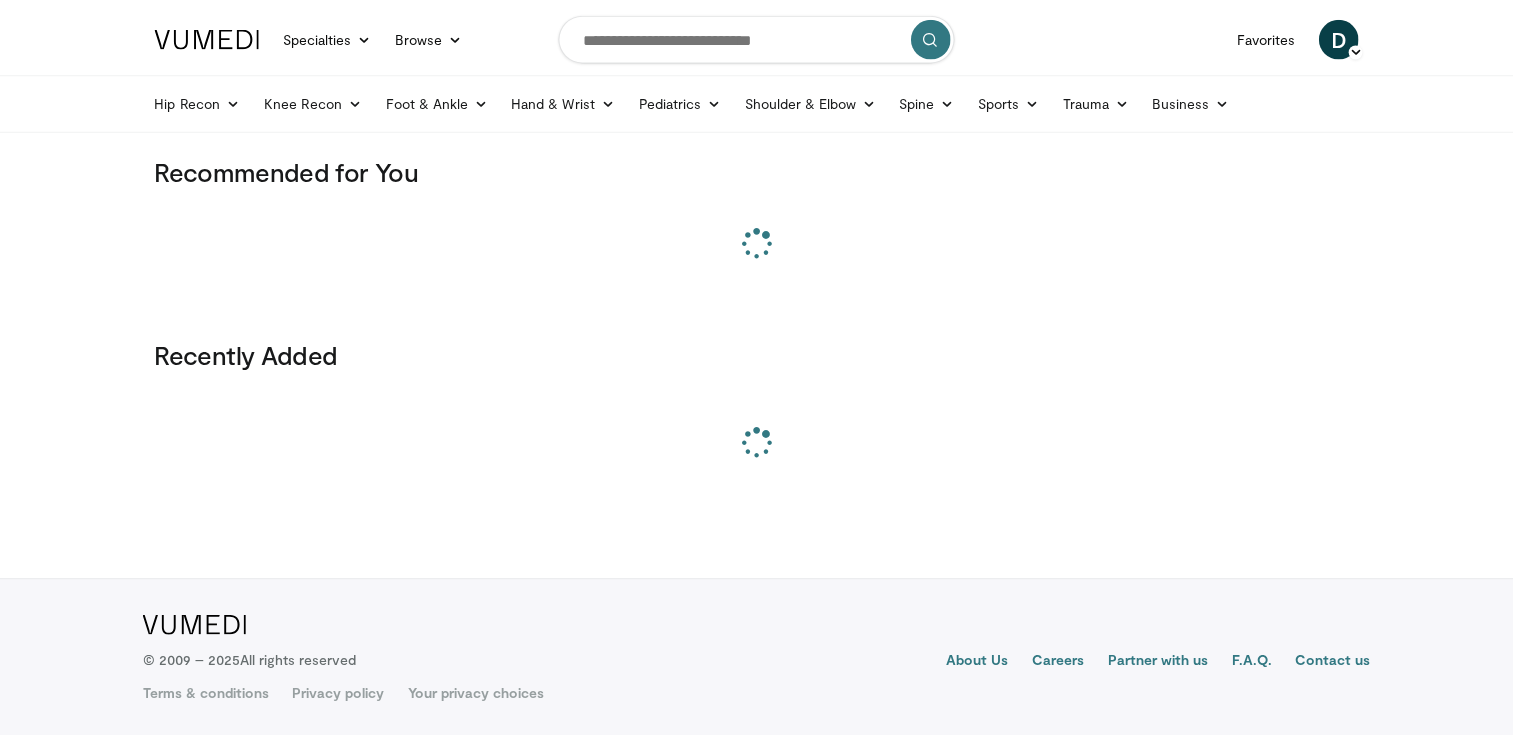 scroll, scrollTop: 0, scrollLeft: 0, axis: both 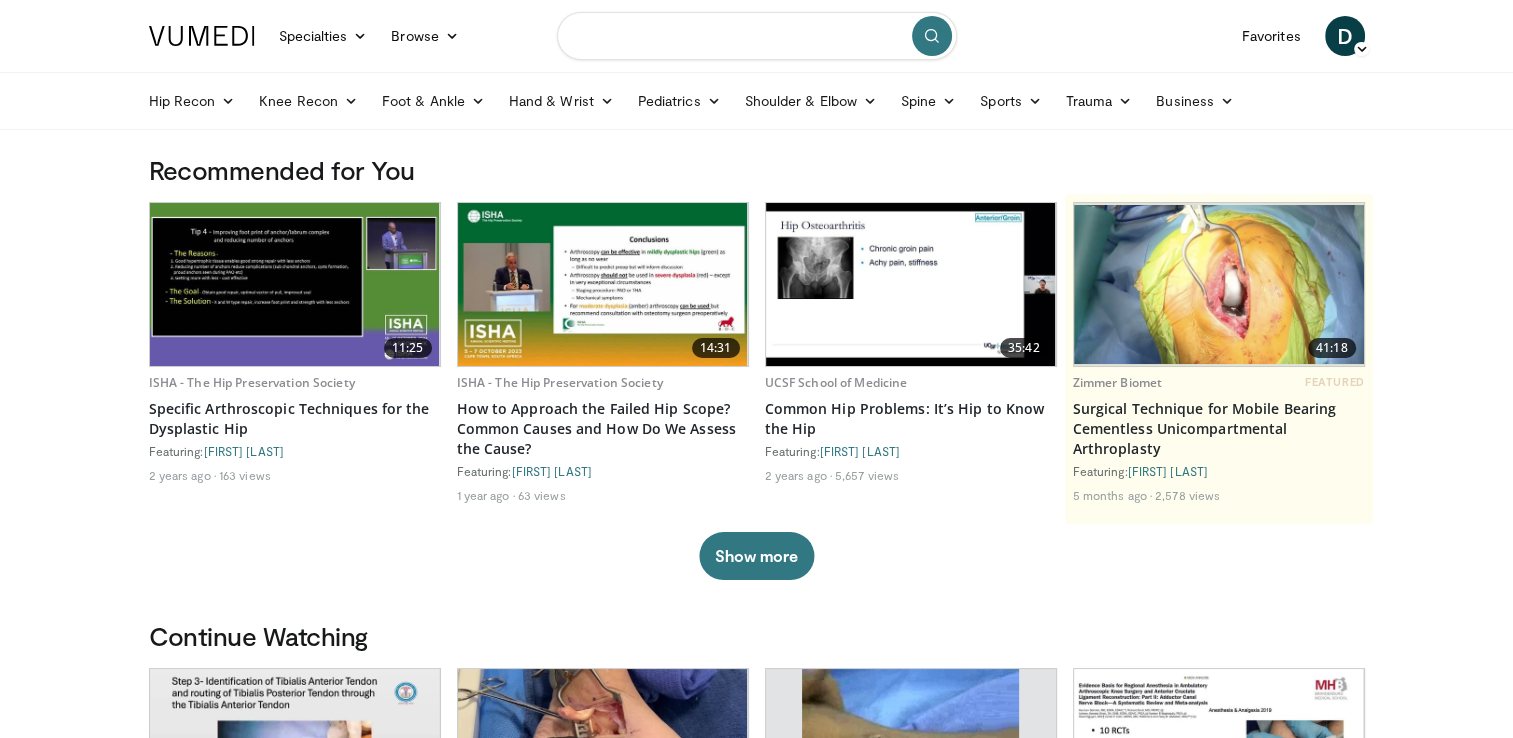 click at bounding box center (757, 36) 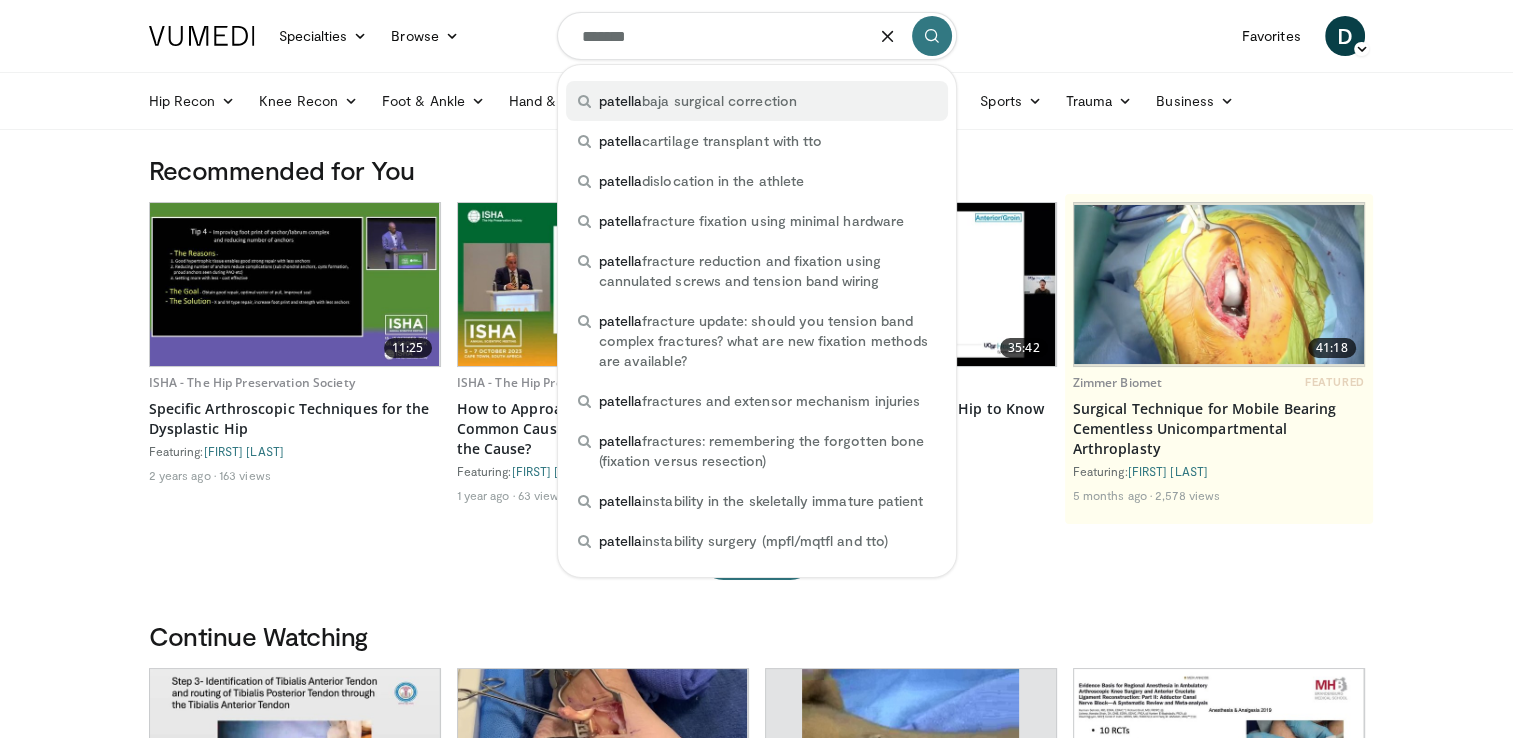 click on "patella  baja surgical correction" at bounding box center (698, 101) 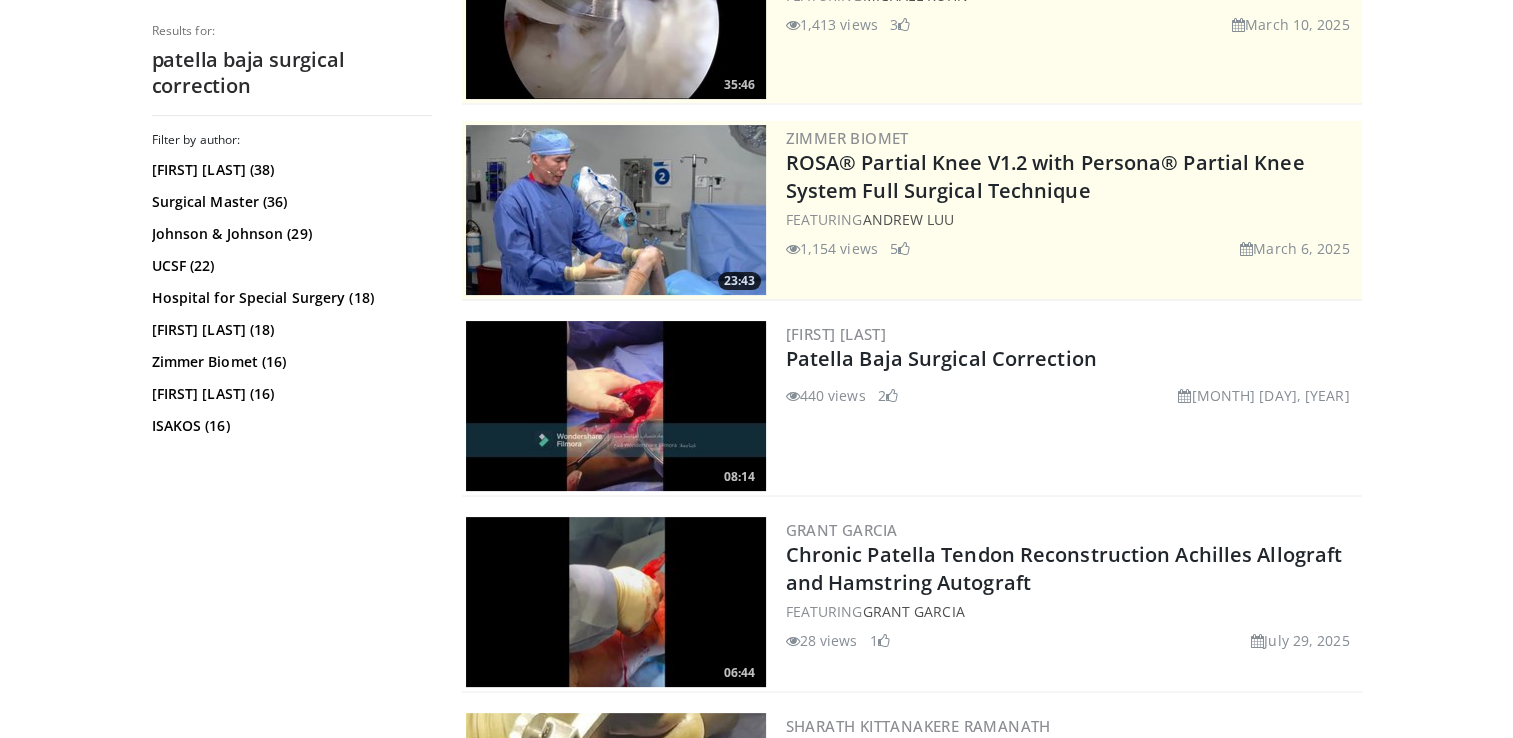 scroll, scrollTop: 300, scrollLeft: 0, axis: vertical 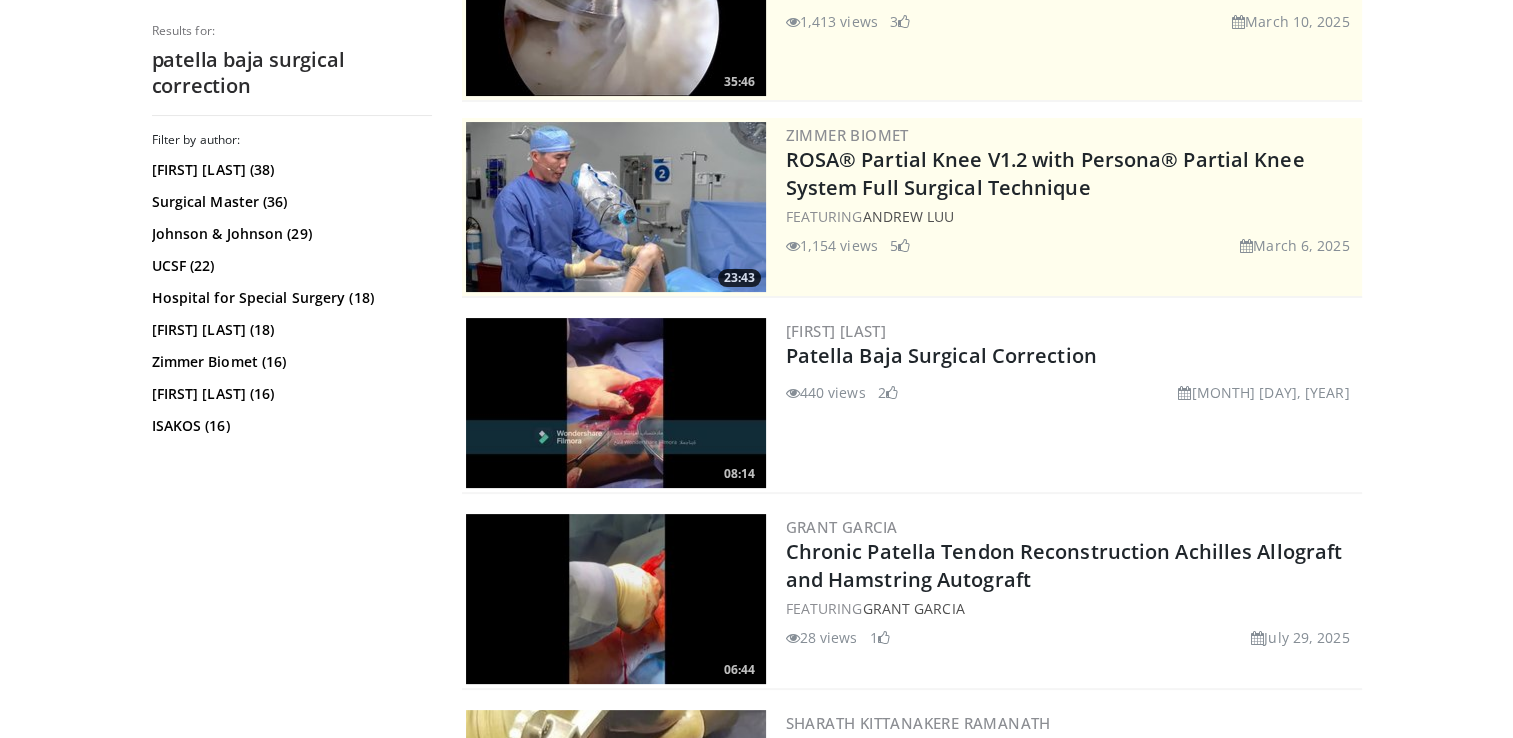 click at bounding box center [616, 403] 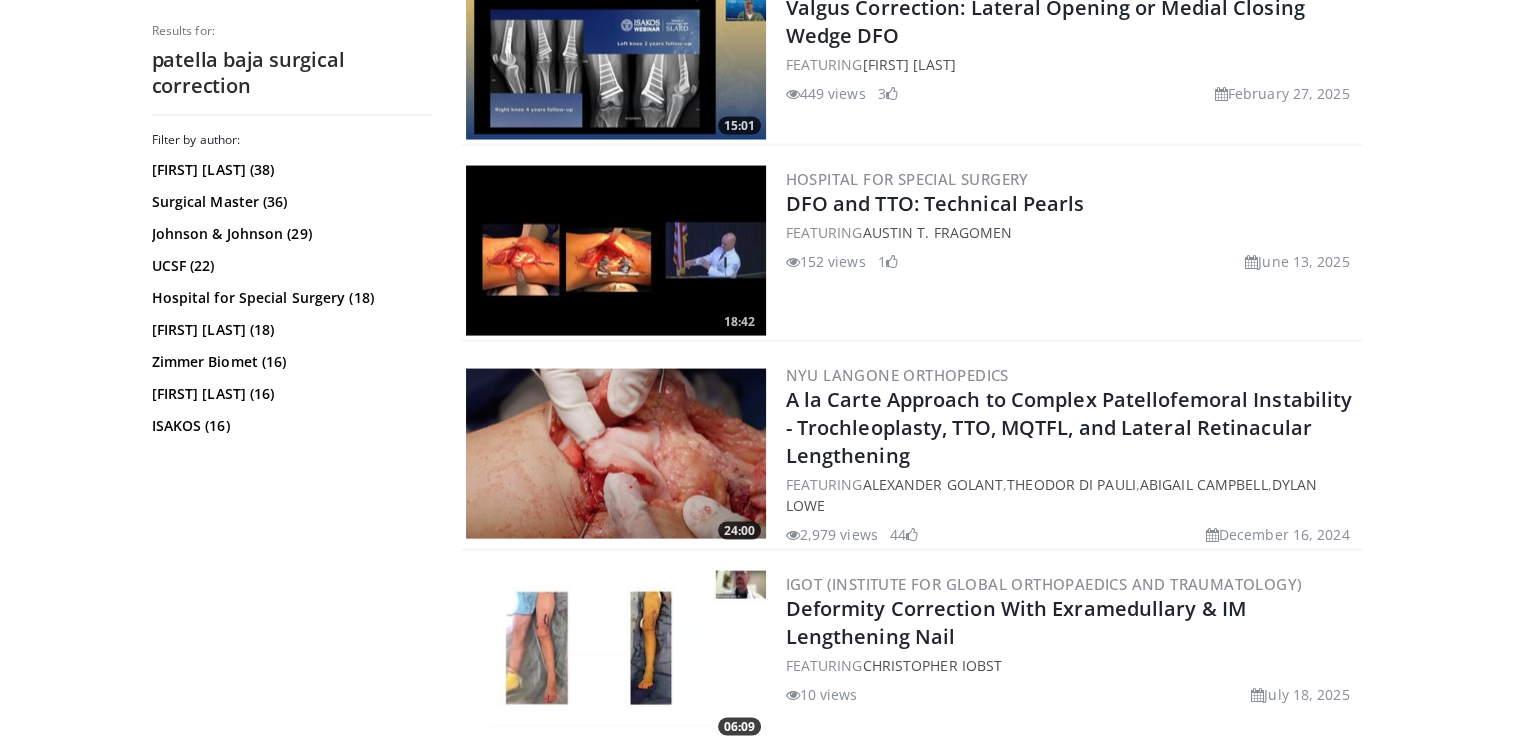 scroll, scrollTop: 4200, scrollLeft: 0, axis: vertical 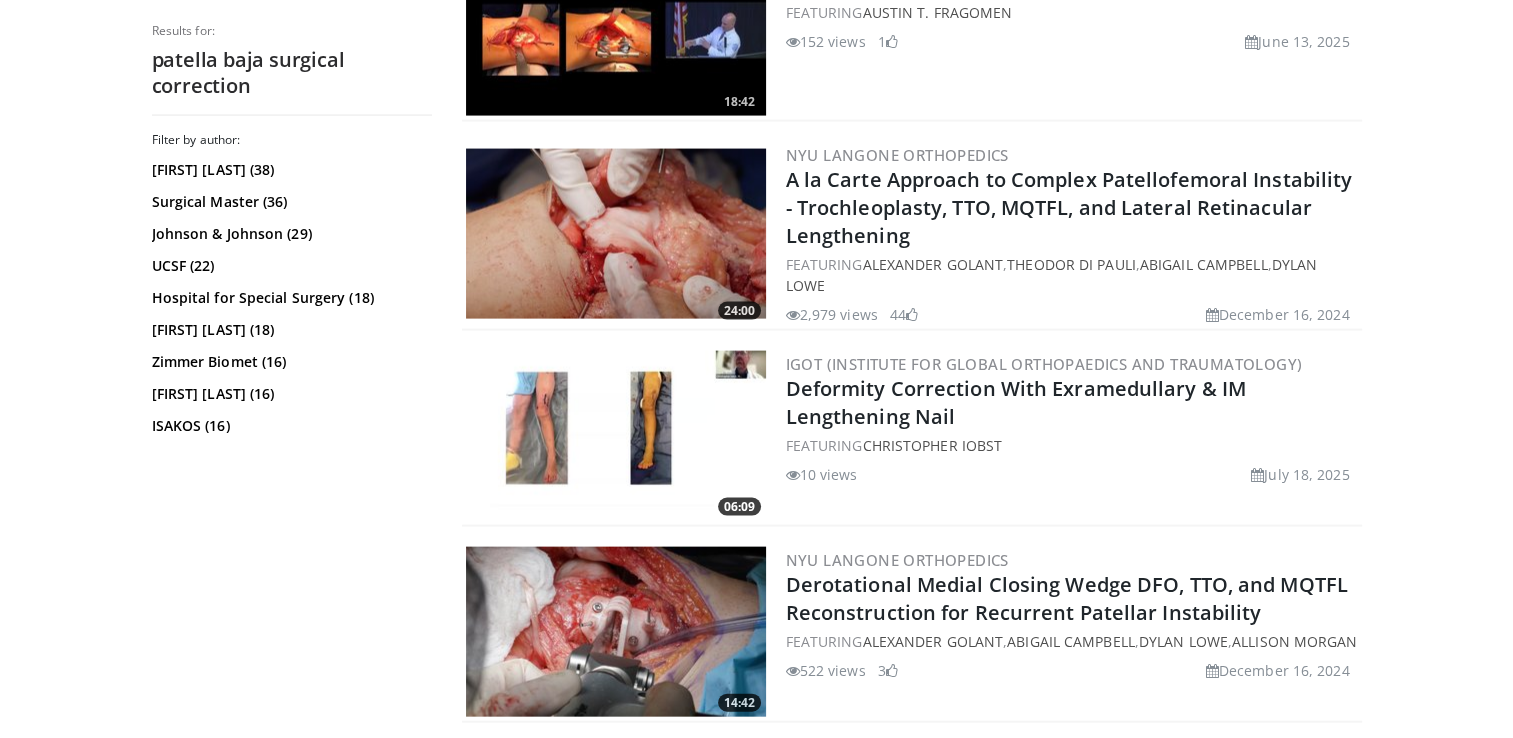click at bounding box center [616, 436] 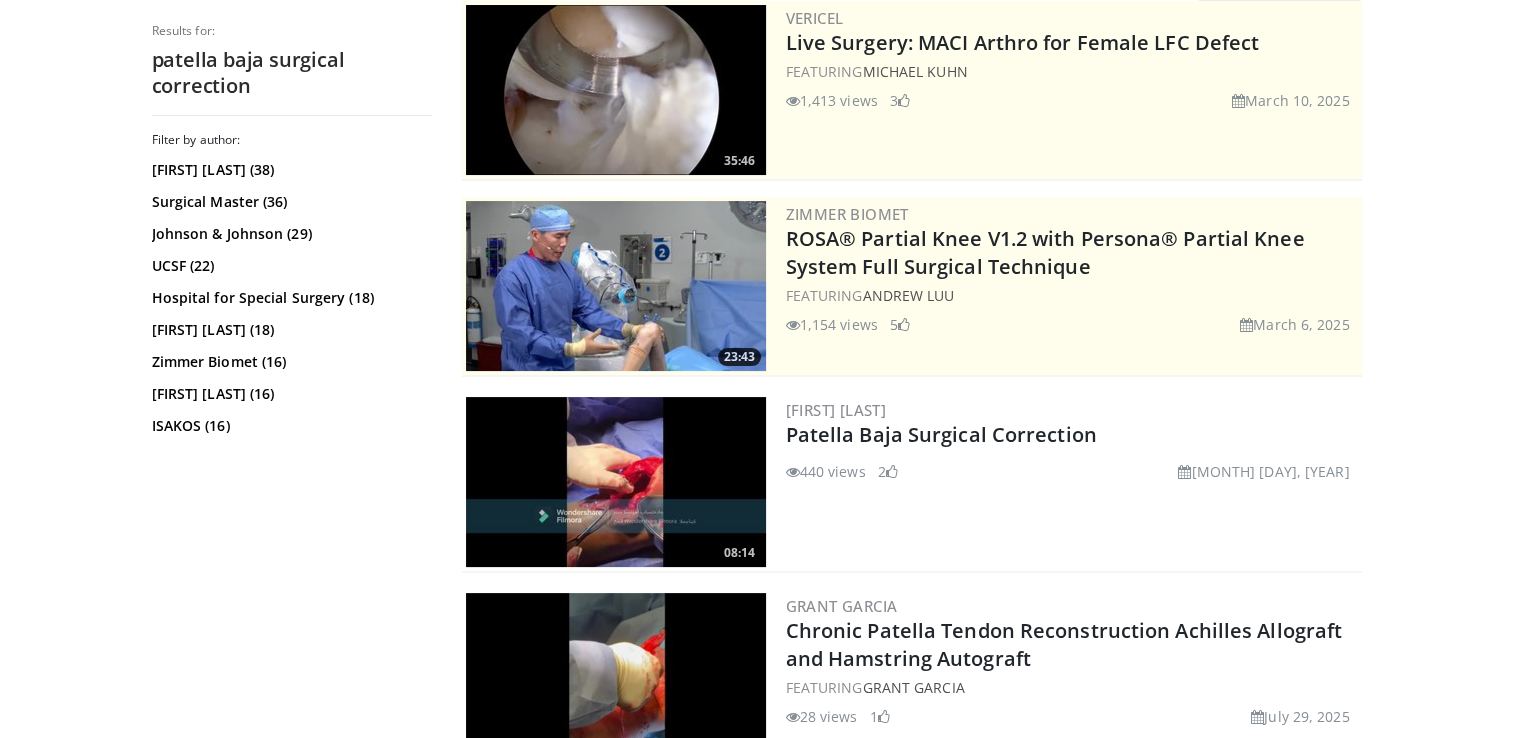 scroll, scrollTop: 0, scrollLeft: 0, axis: both 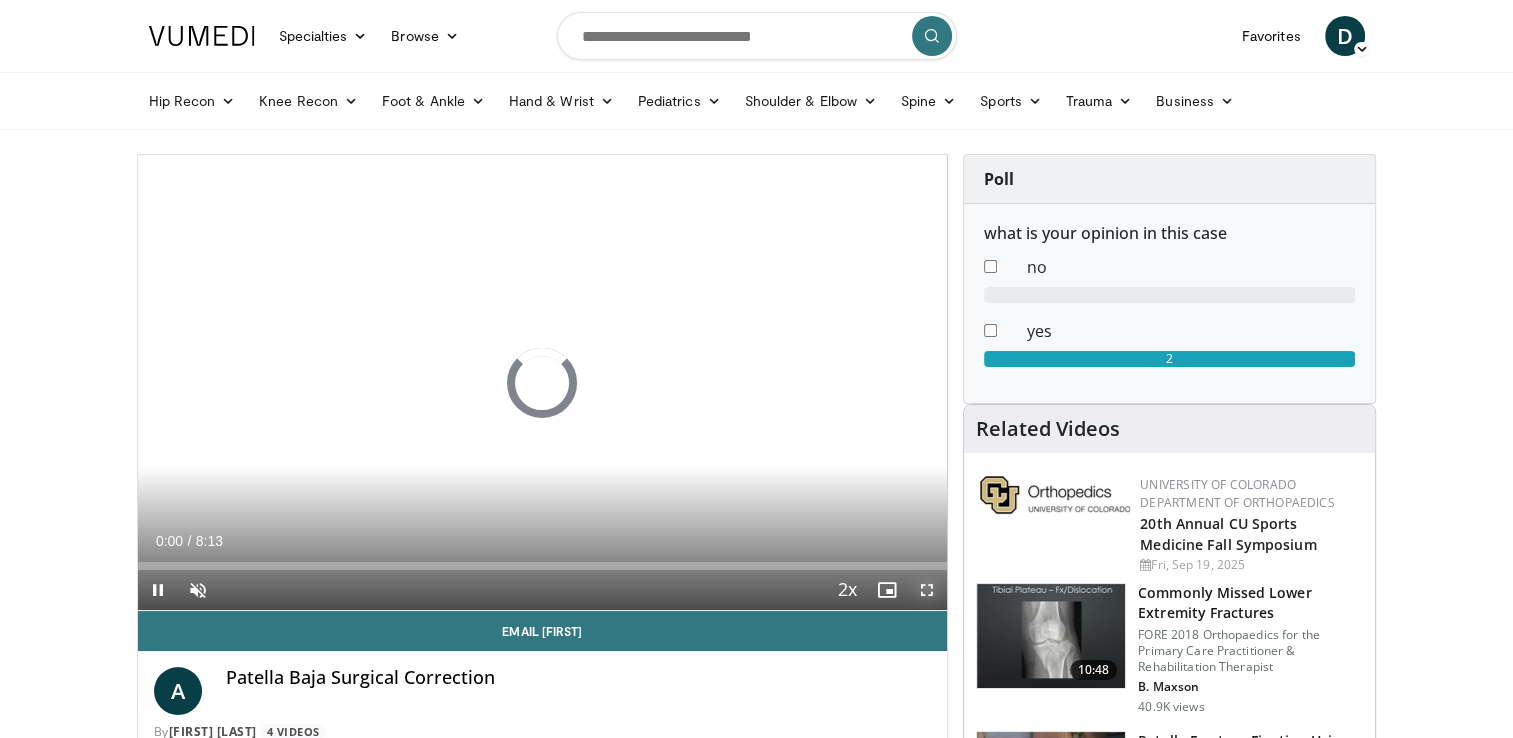 click at bounding box center [927, 590] 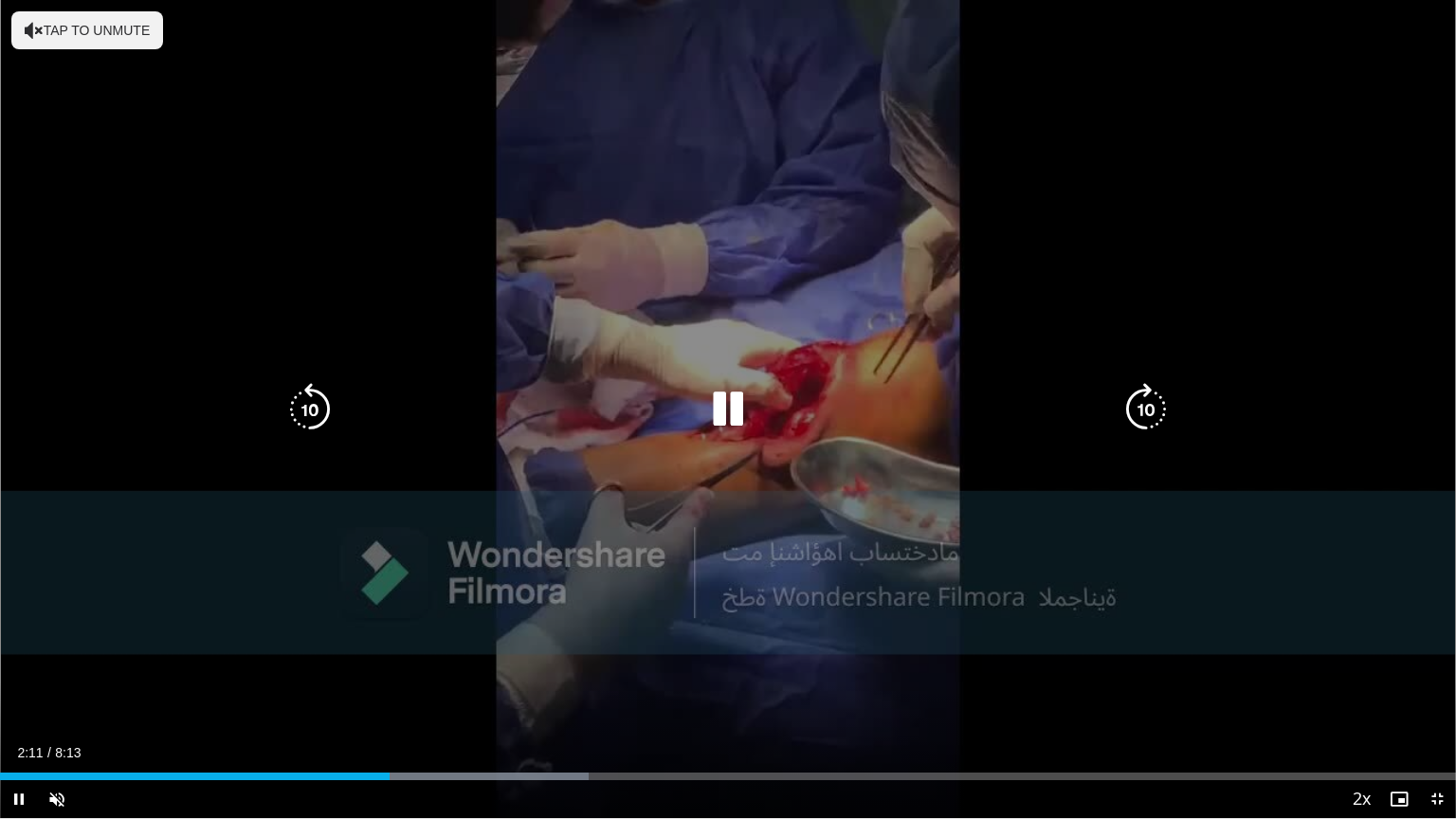 click on "**********" at bounding box center [728, 410] 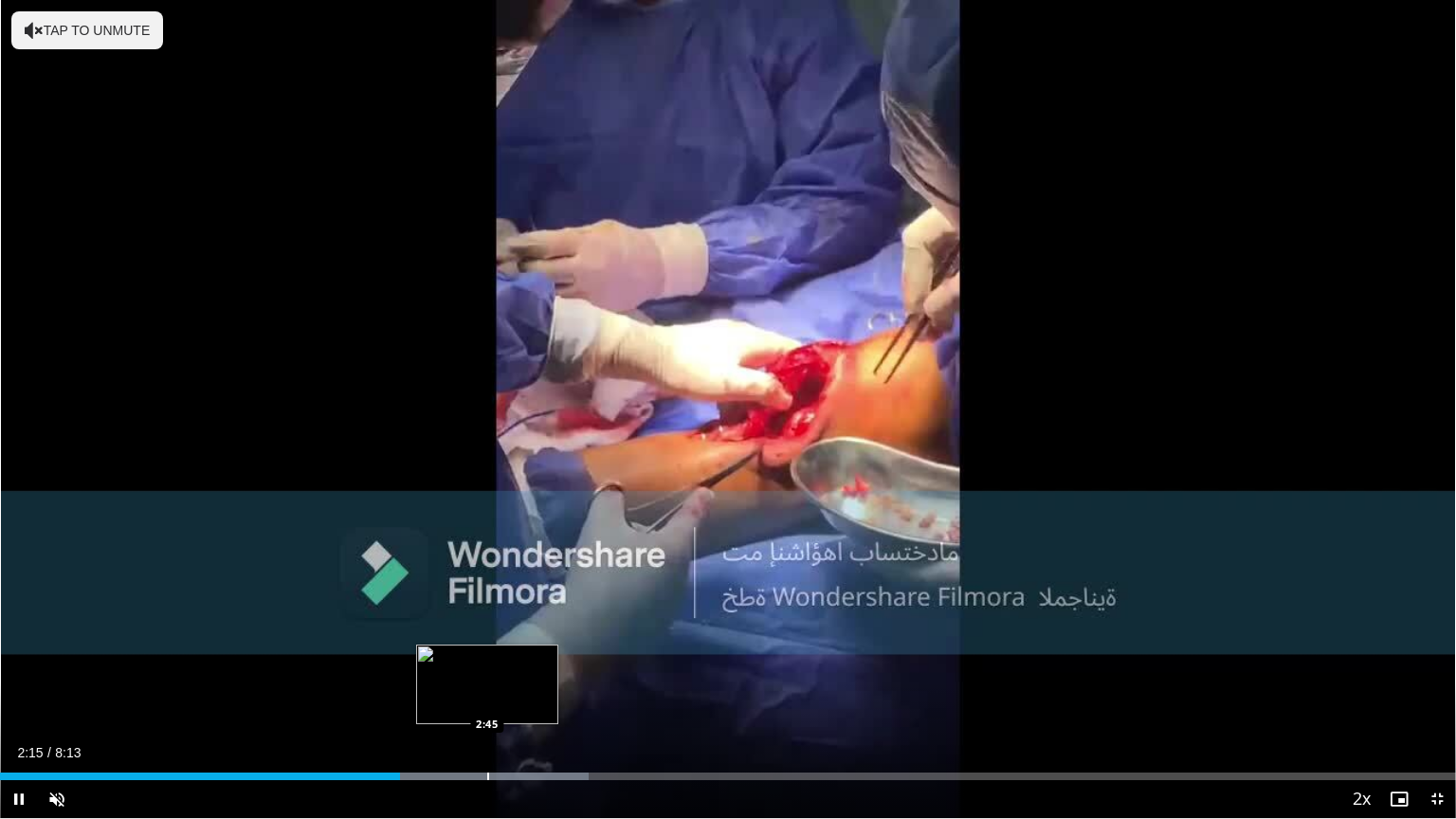 click at bounding box center (488, 776) 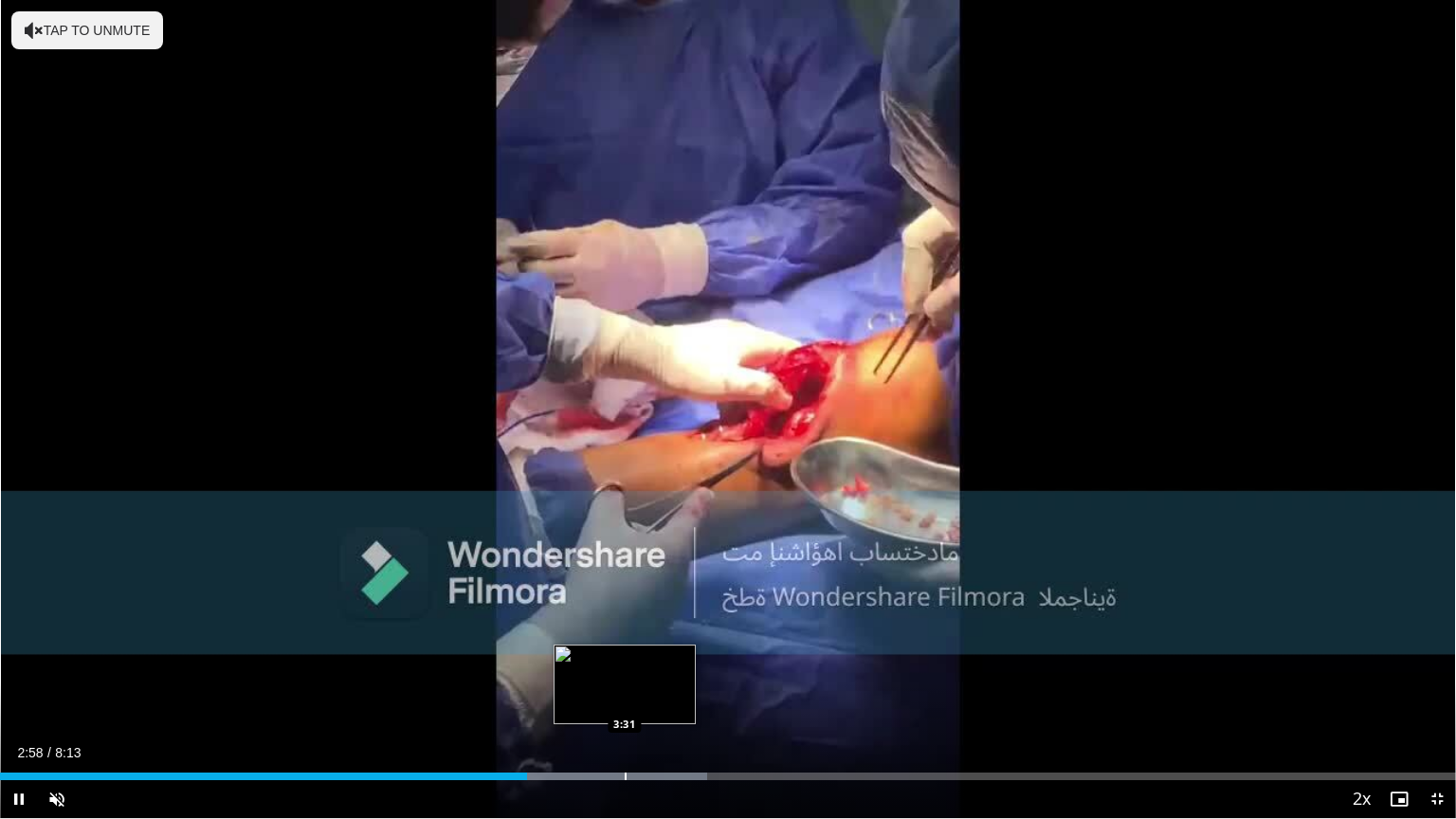 click on "Loaded :  48.56% 2:58 3:31" at bounding box center [728, 771] 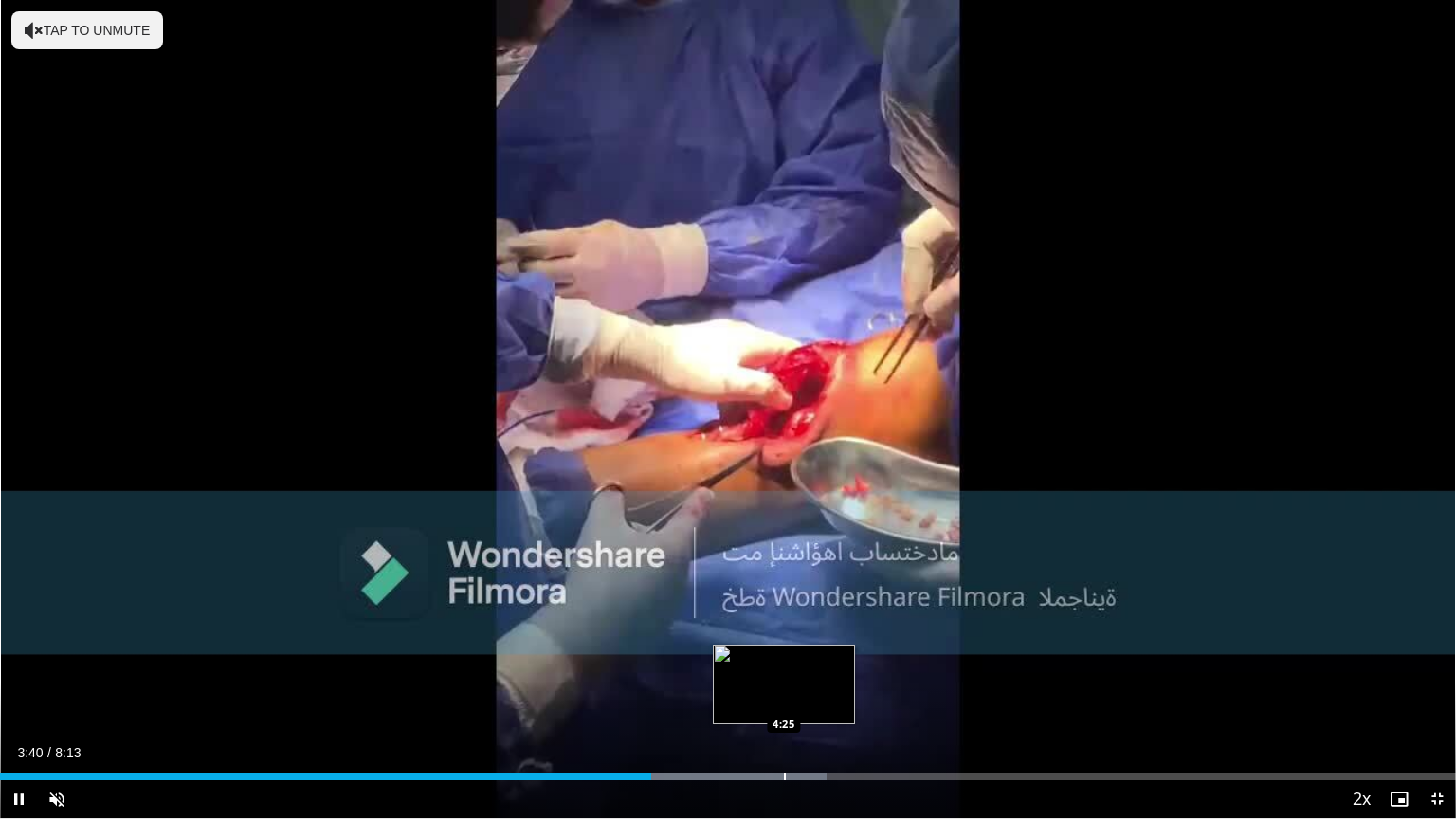click at bounding box center (785, 776) 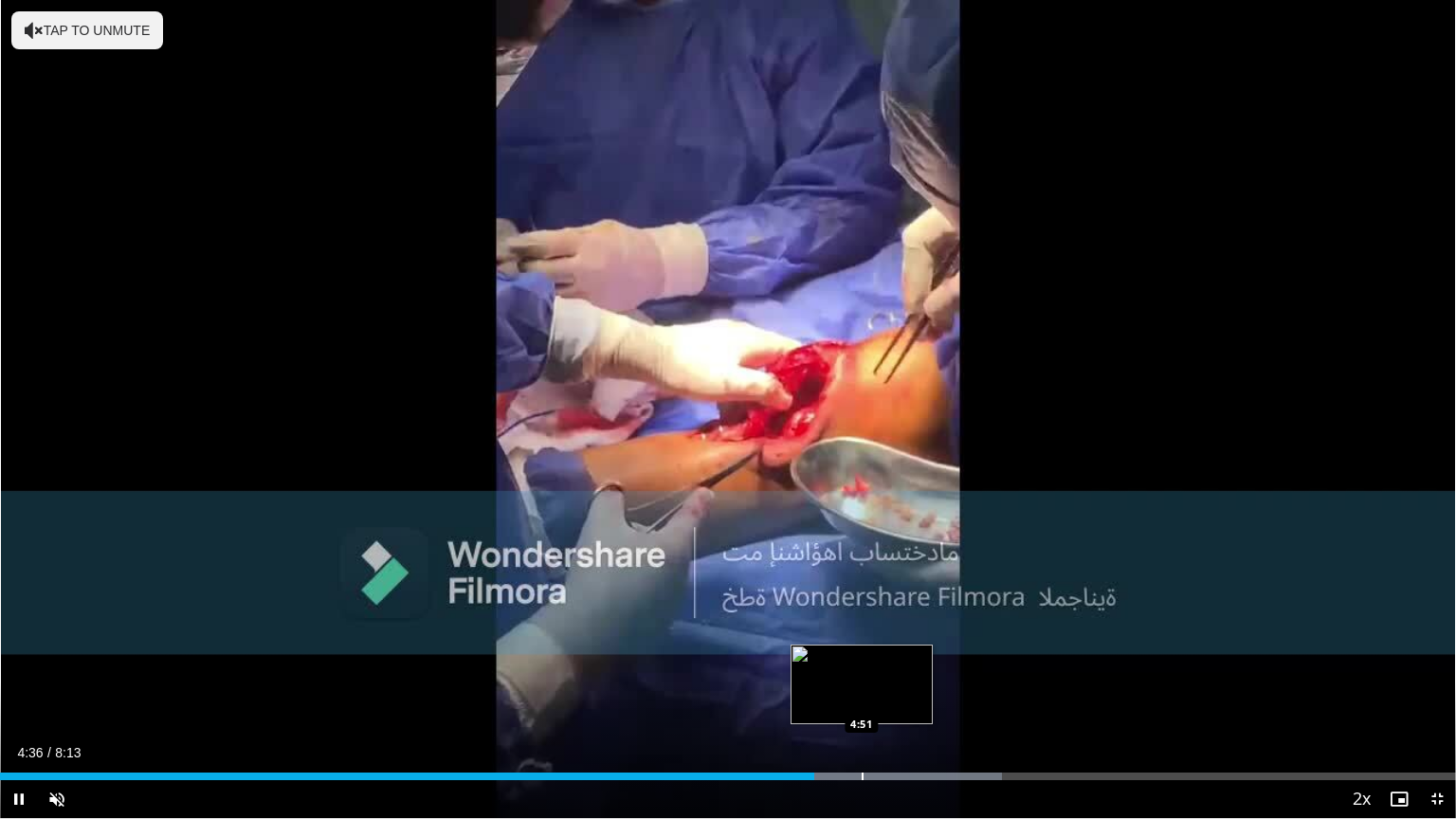 click at bounding box center (863, 776) 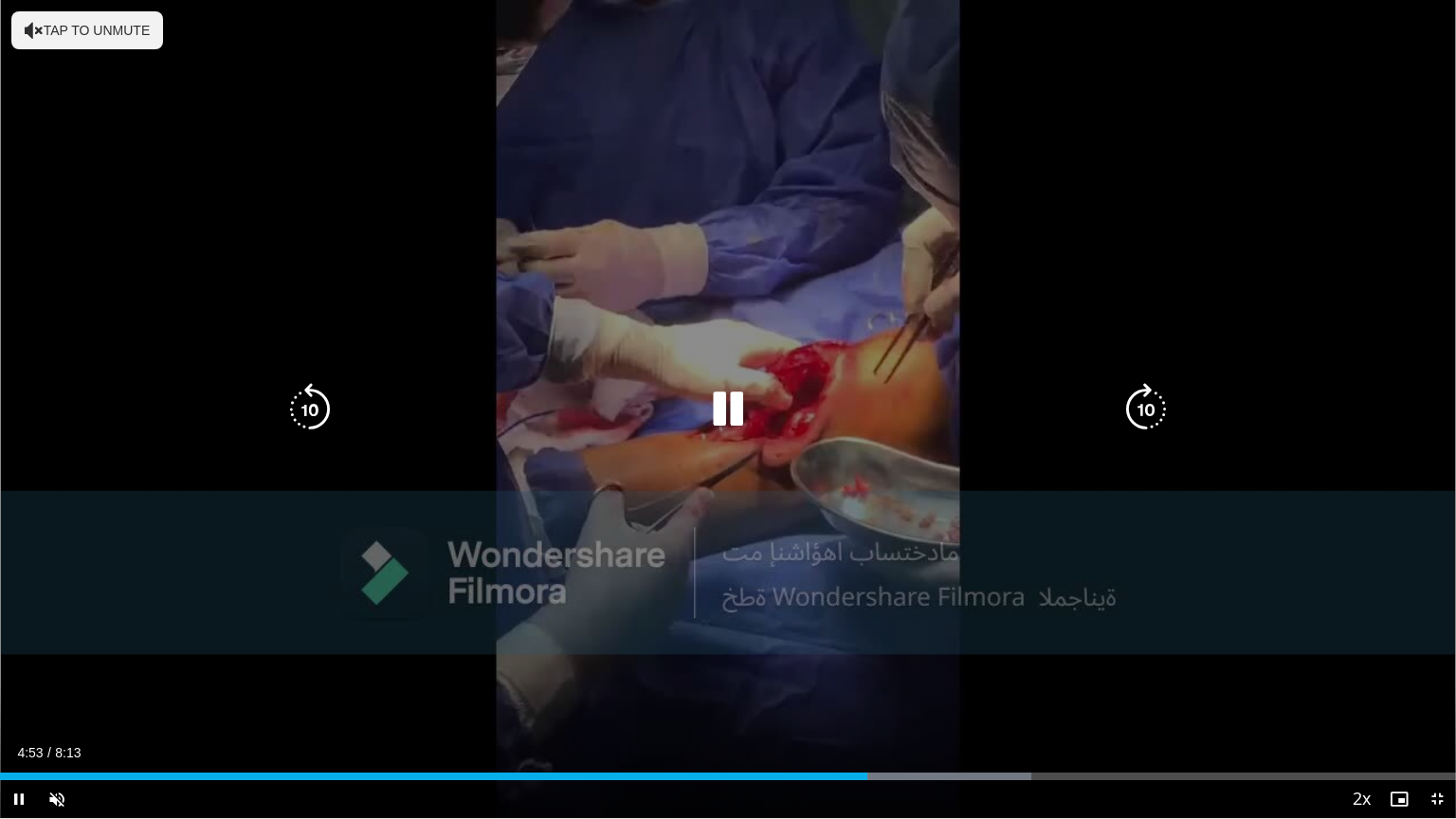 click on "**********" at bounding box center (728, 410) 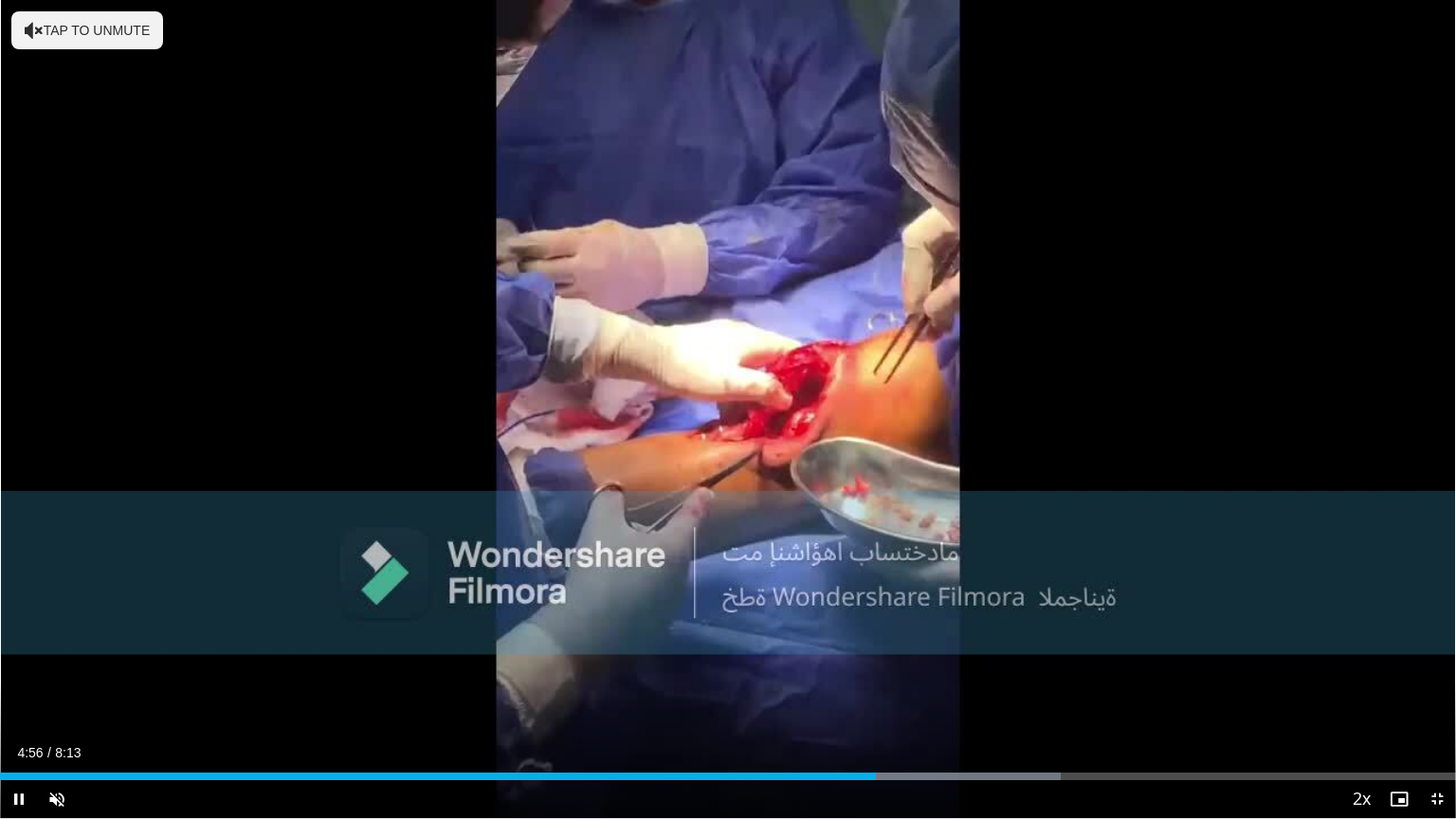 click on "Current Time  4:56 / Duration  8:13 Pause Skip Backward Skip Forward Unmute Loaded :  72.84% 4:56 5:28 Stream Type  LIVE Seek to live, currently behind live LIVE   2x Playback Rate 0.5x 0.75x 1x 1.25x 1.5x 1.75x 2x , selected Chapters Chapters Descriptions descriptions off , selected Captions captions settings , opens captions settings dialog captions off , selected Audio Track en (Main) , selected Exit Fullscreen Enable picture-in-picture mode" at bounding box center [728, 799] 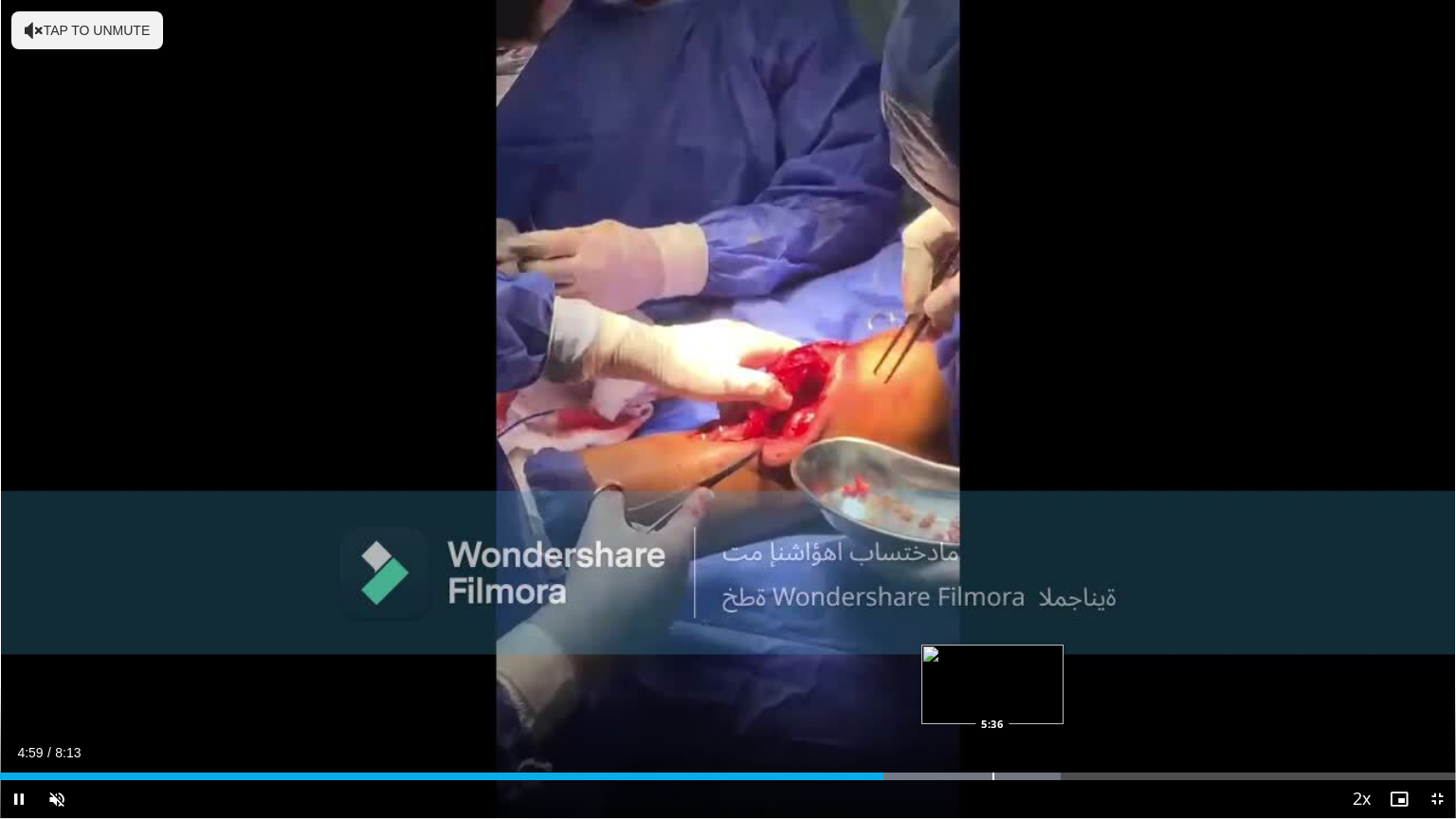 click on "Loaded :  72.84% 4:59 5:36" at bounding box center (728, 771) 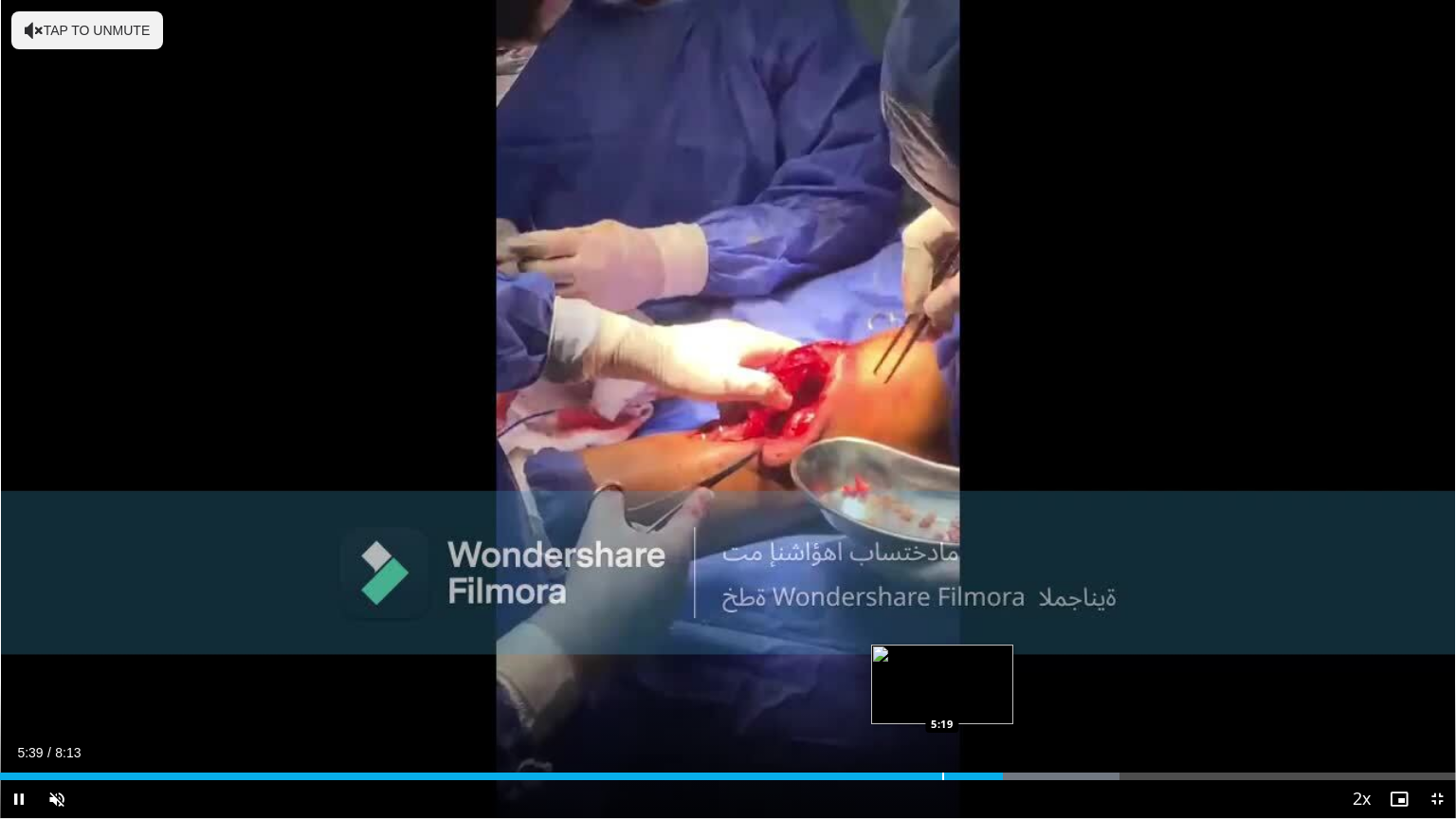 click at bounding box center [943, 776] 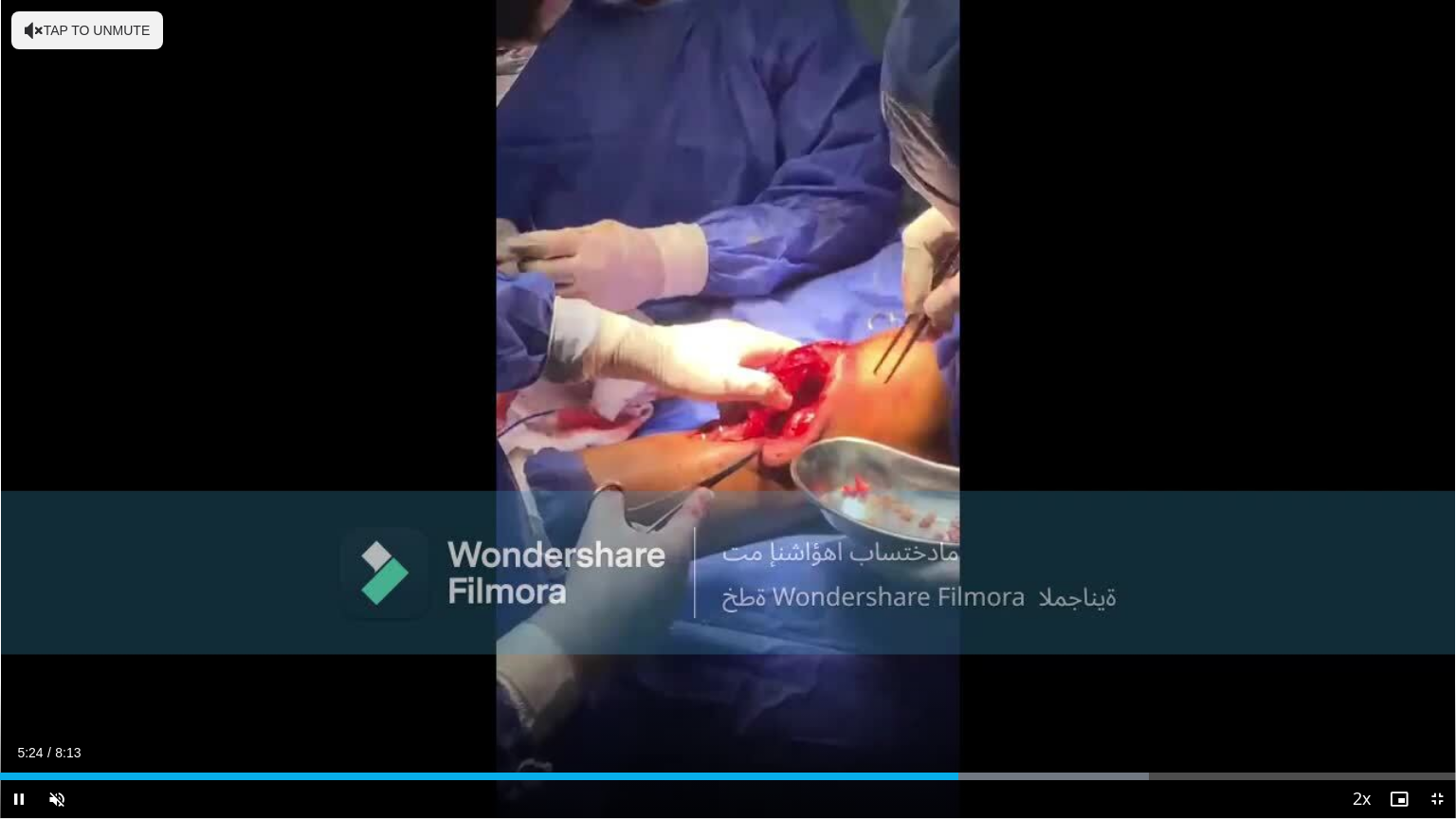 click on "Current Time  5:24 / Duration  8:13 Pause Skip Backward Skip Forward Unmute Loaded :  78.91% 5:24 5:14 Stream Type  LIVE Seek to live, currently behind live LIVE   2x Playback Rate 0.5x 0.75x 1x 1.25x 1.5x 1.75x 2x , selected Chapters Chapters Descriptions descriptions off , selected Captions captions settings , opens captions settings dialog captions off , selected Audio Track en (Main) , selected Exit Fullscreen Enable picture-in-picture mode" at bounding box center (728, 799) 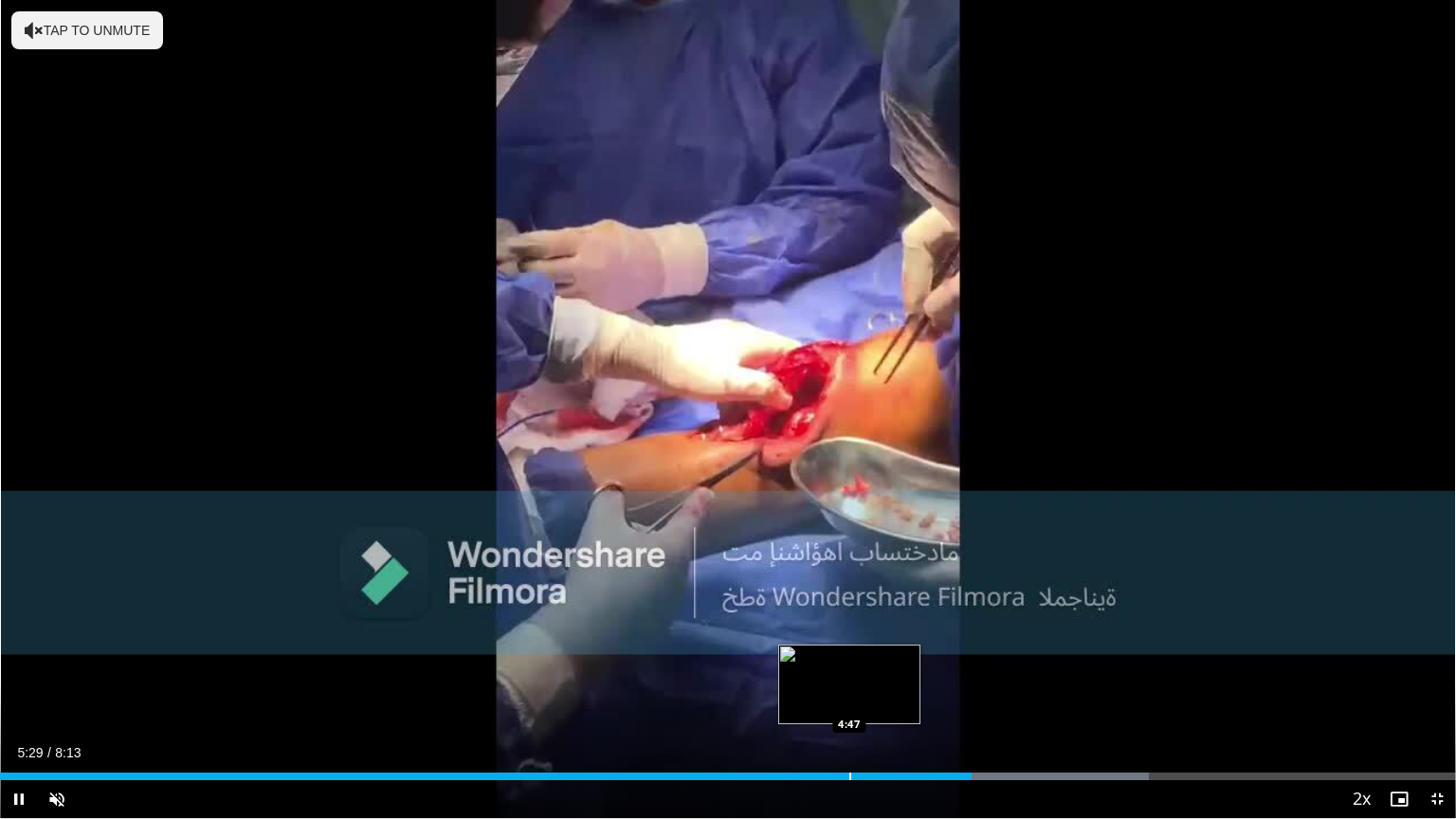 click at bounding box center (850, 776) 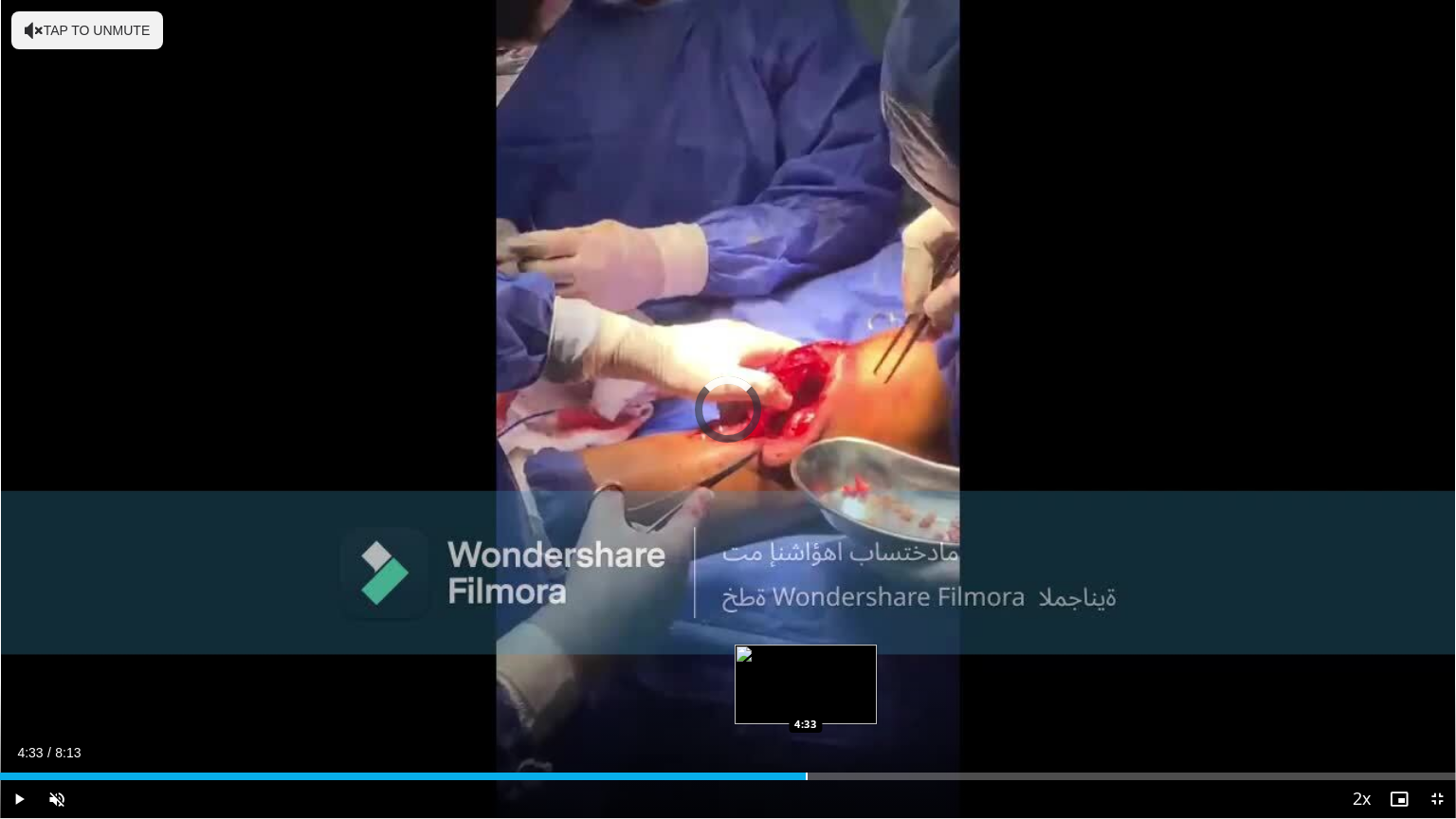 click at bounding box center [807, 776] 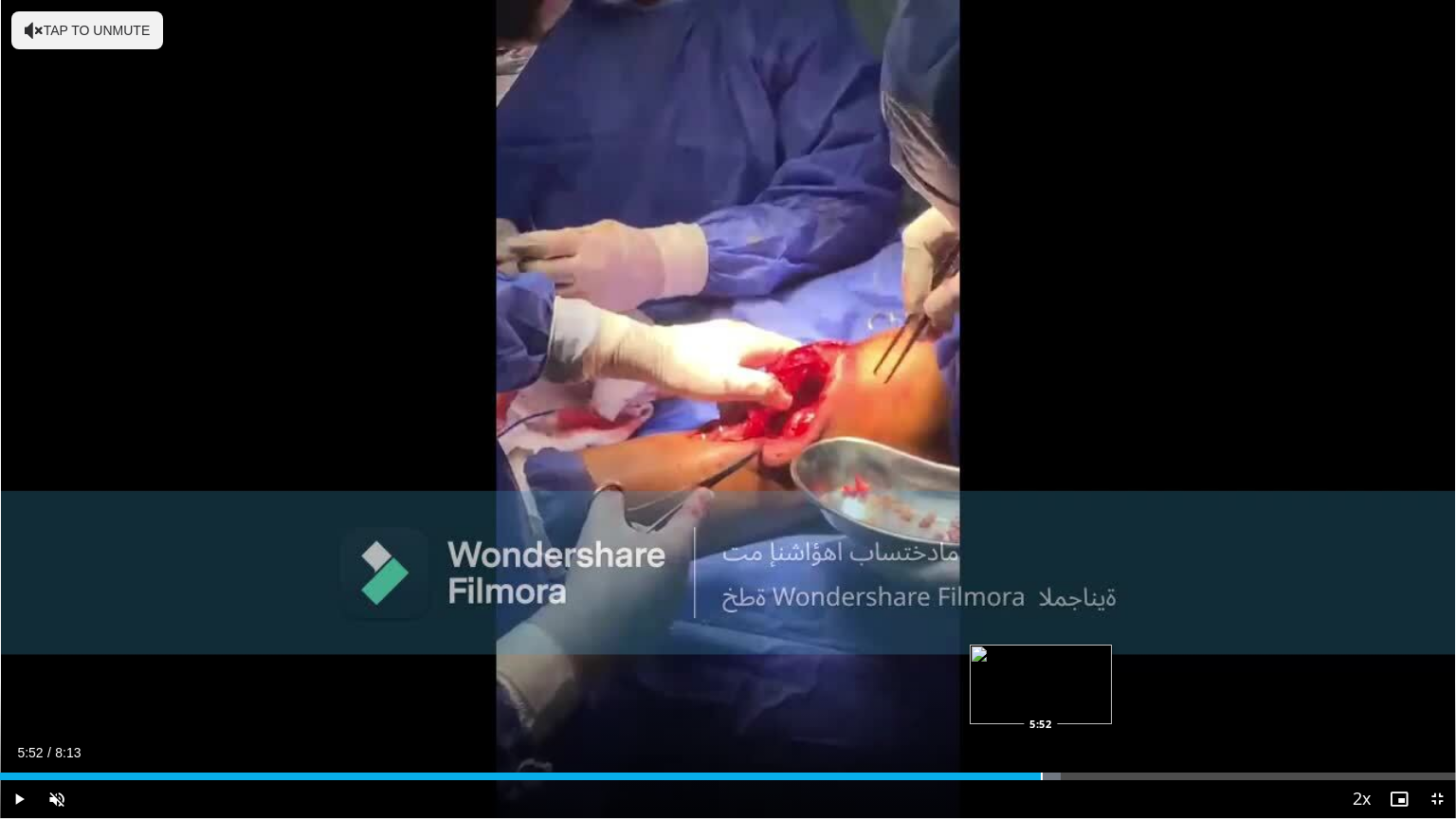 click on "Loaded :  72.84% 5:52 5:52" at bounding box center [728, 771] 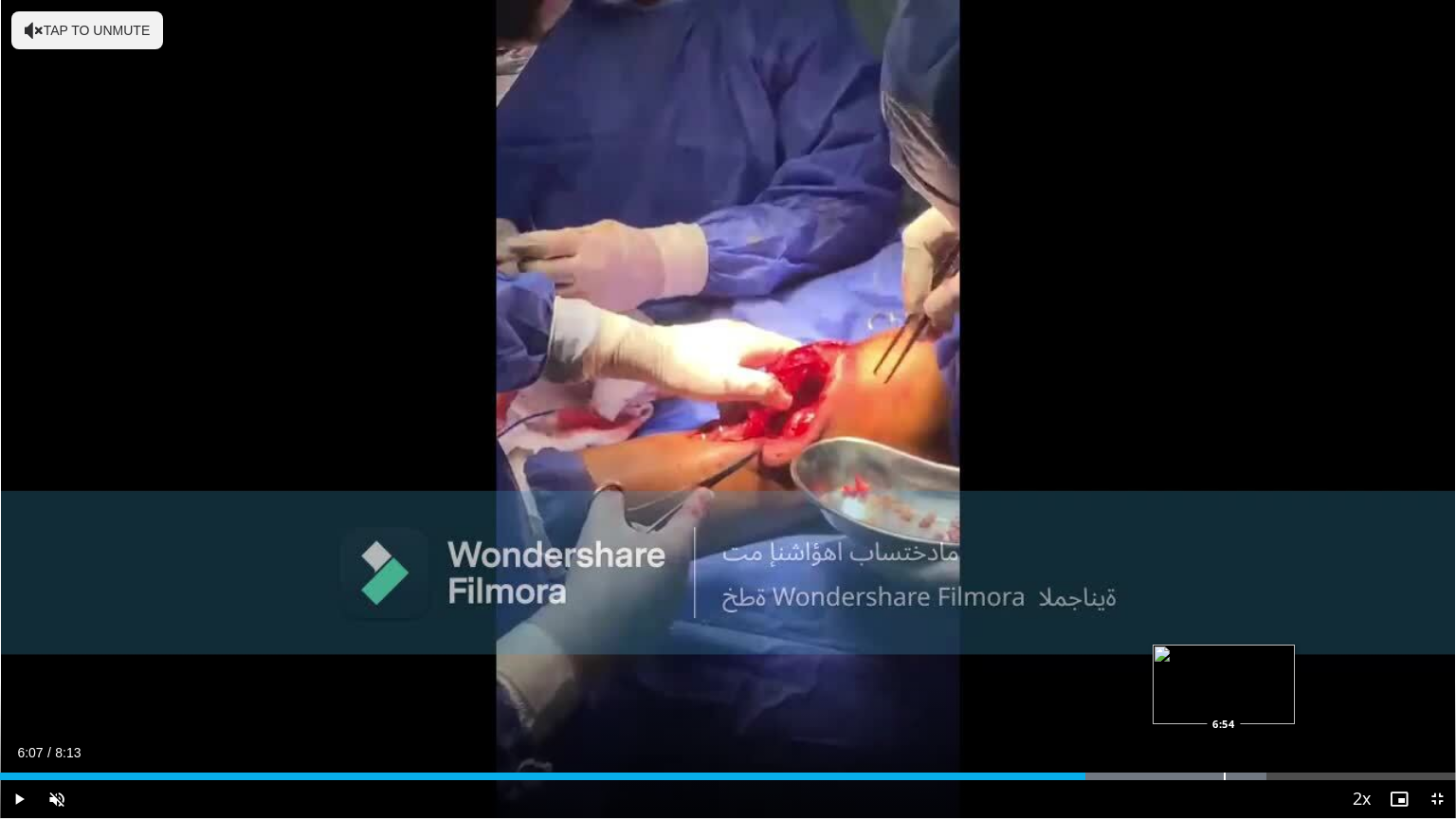 click at bounding box center (1225, 776) 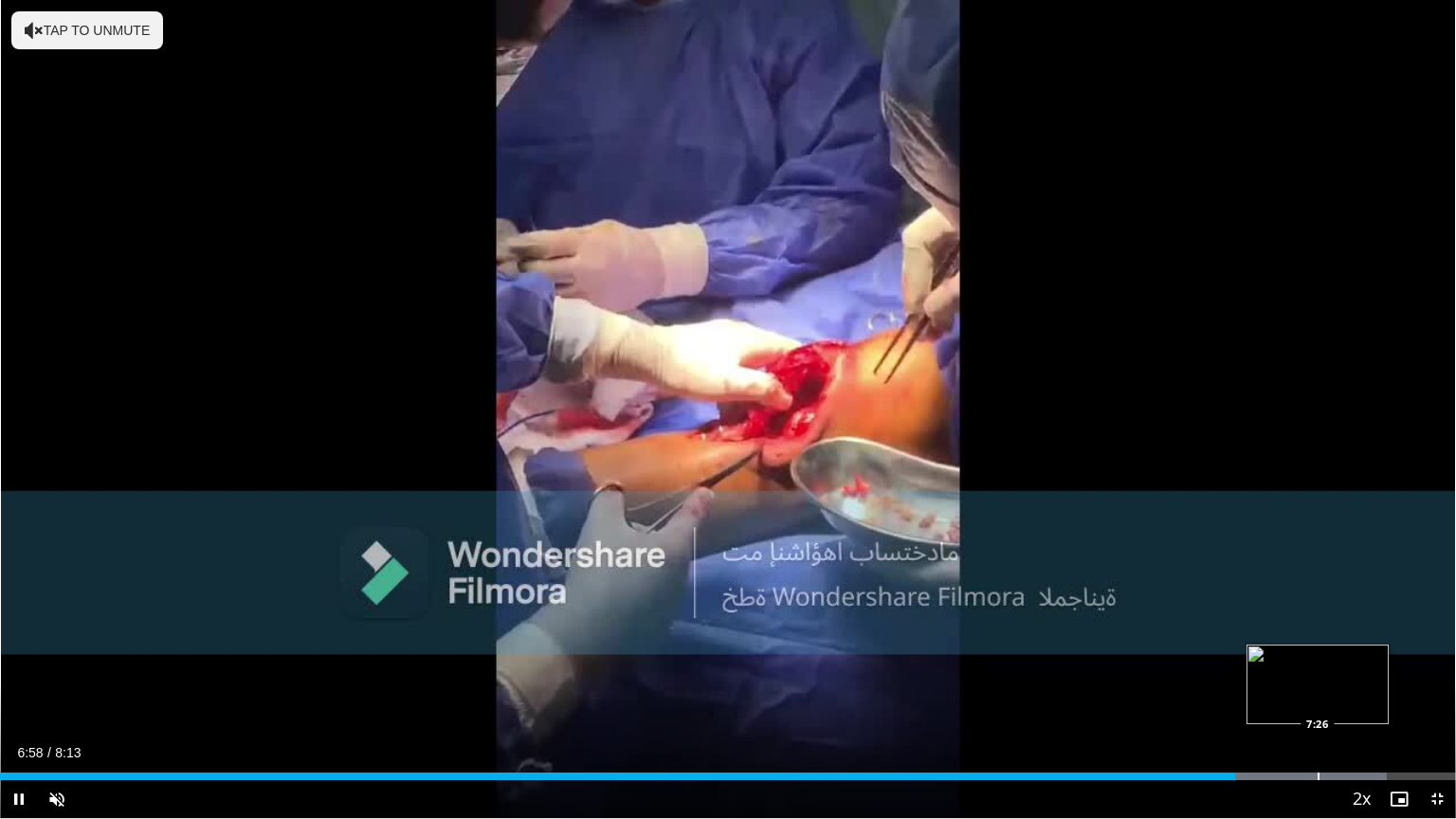 click at bounding box center (1265, 776) 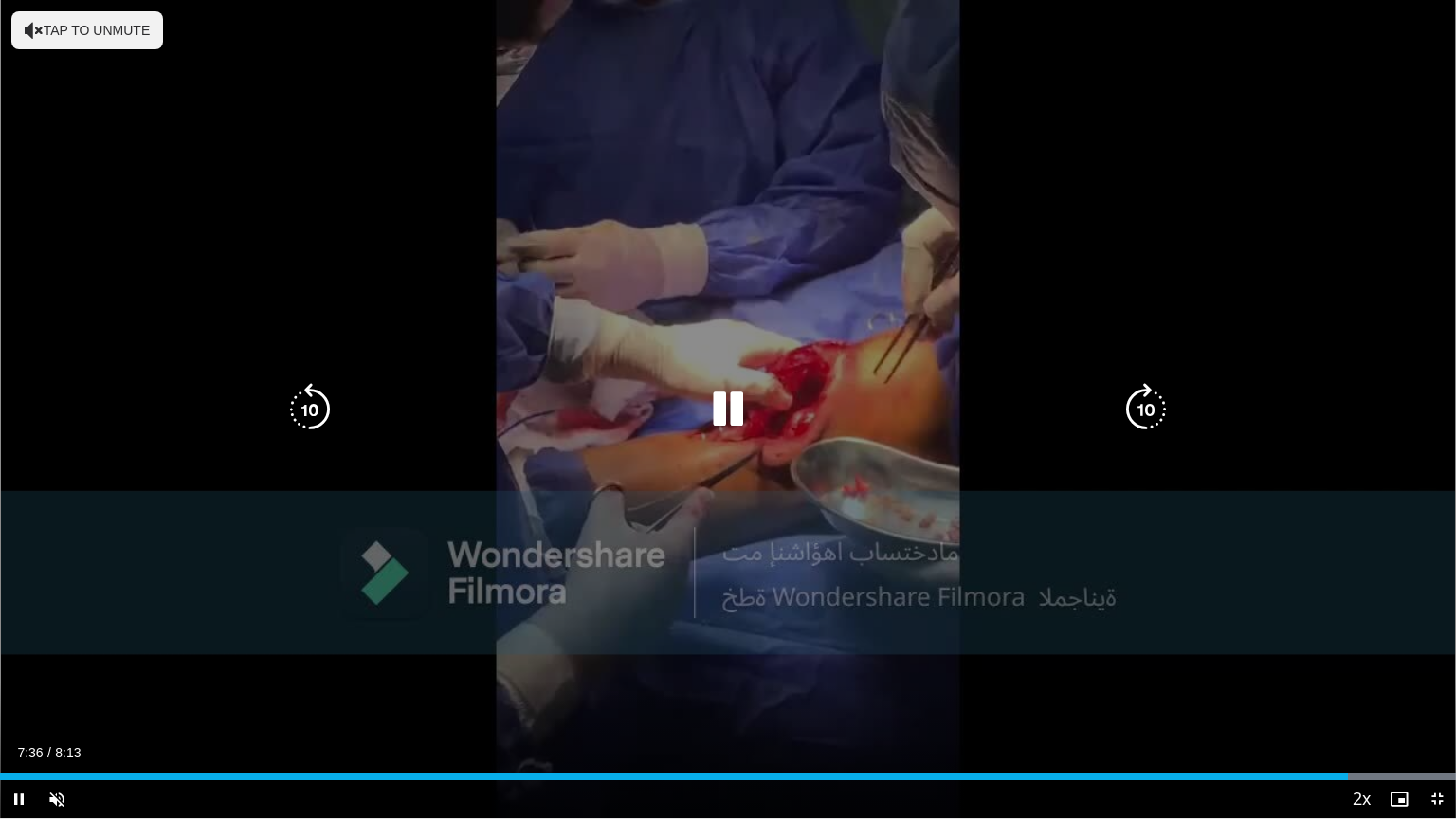 click at bounding box center [728, 410] 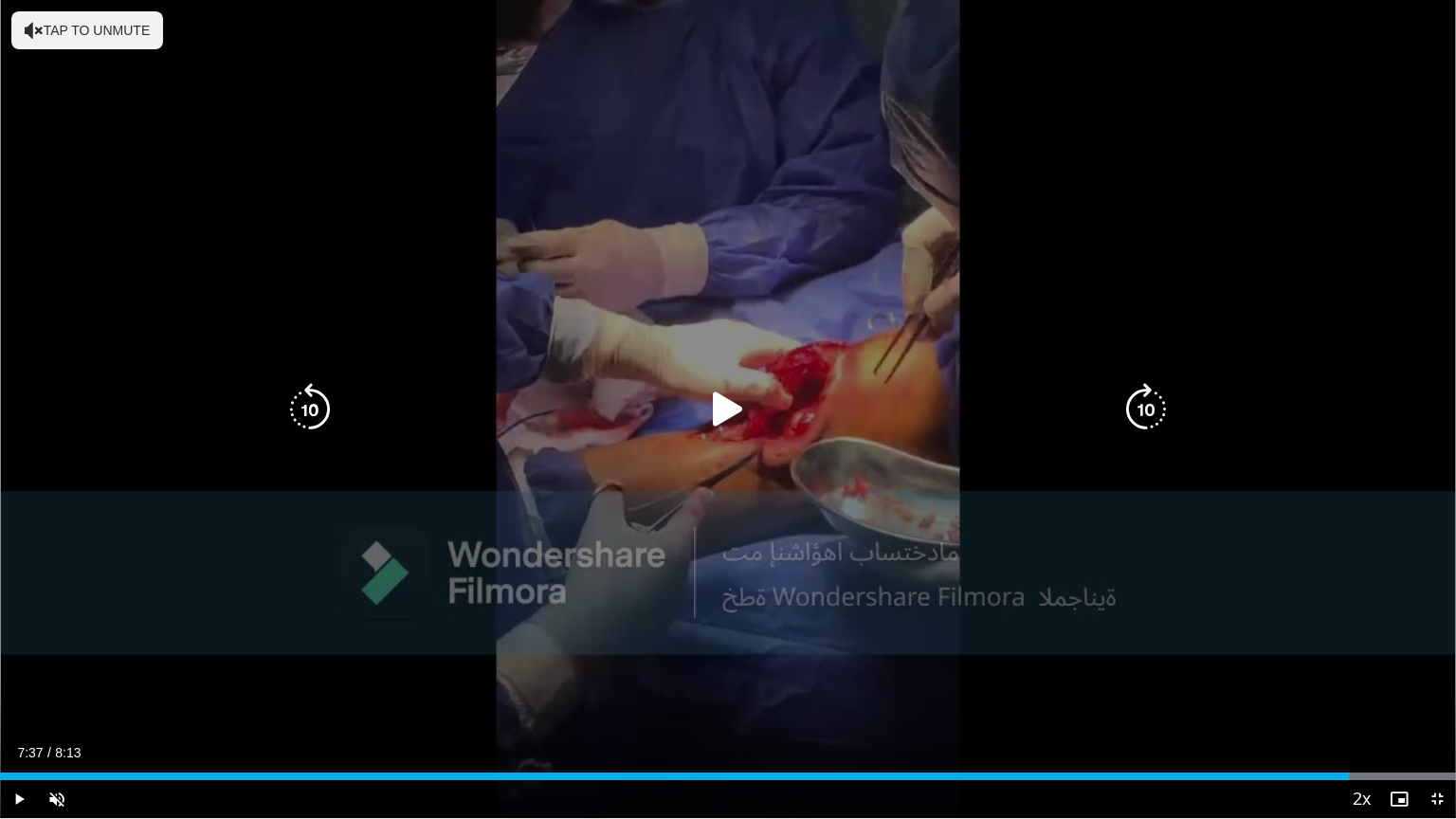 click at bounding box center (728, 410) 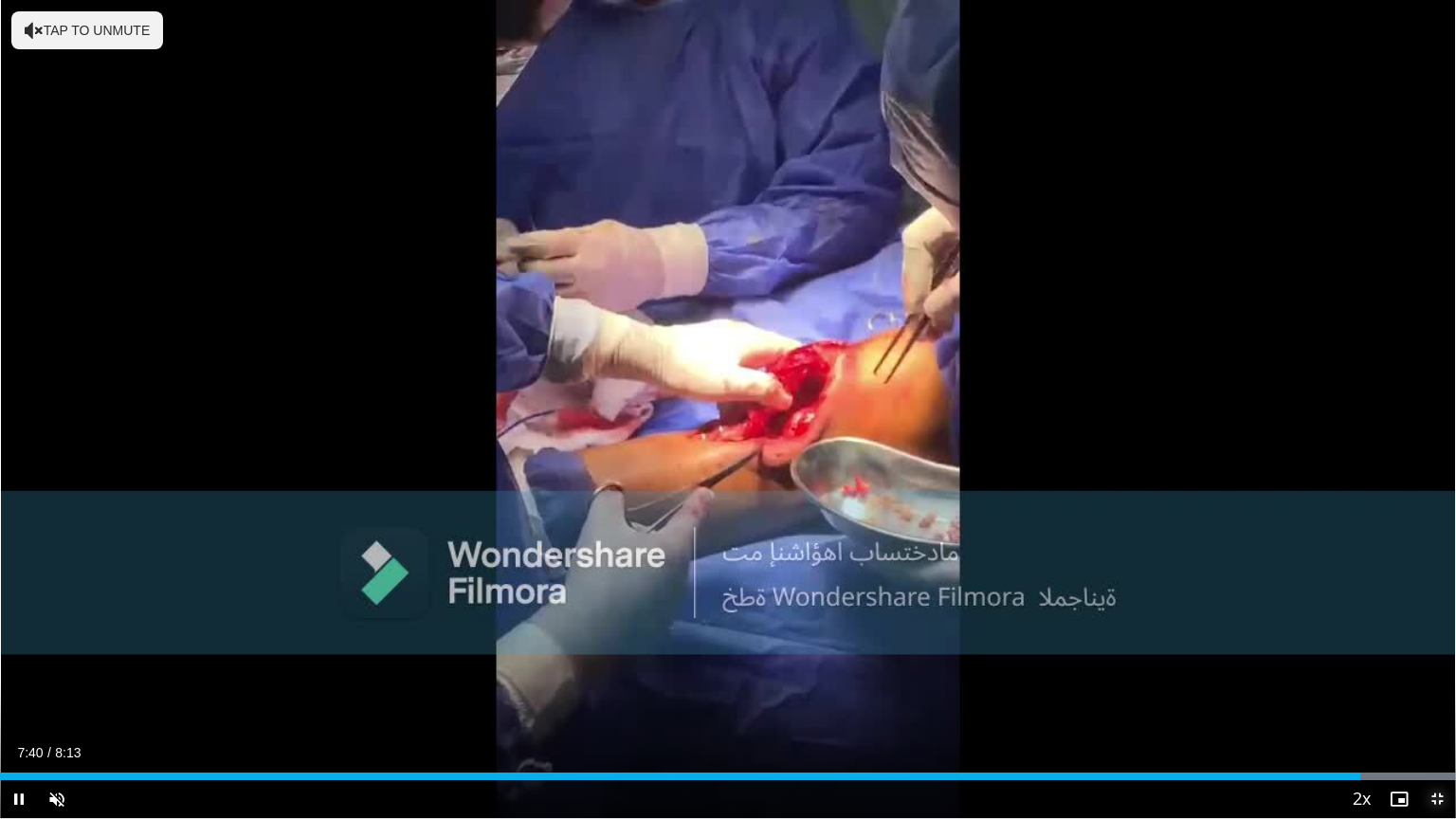 click at bounding box center (1437, 799) 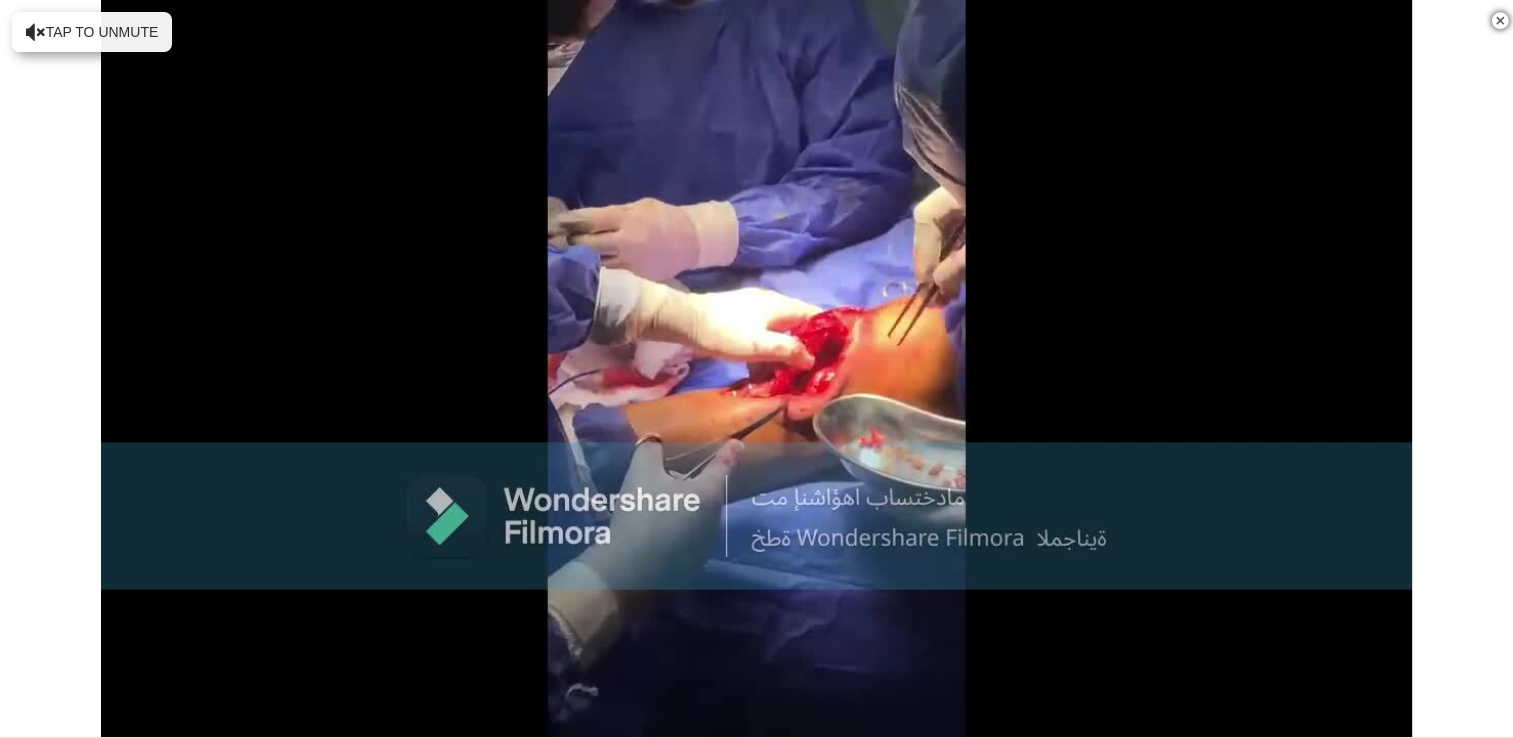 scroll, scrollTop: 600, scrollLeft: 0, axis: vertical 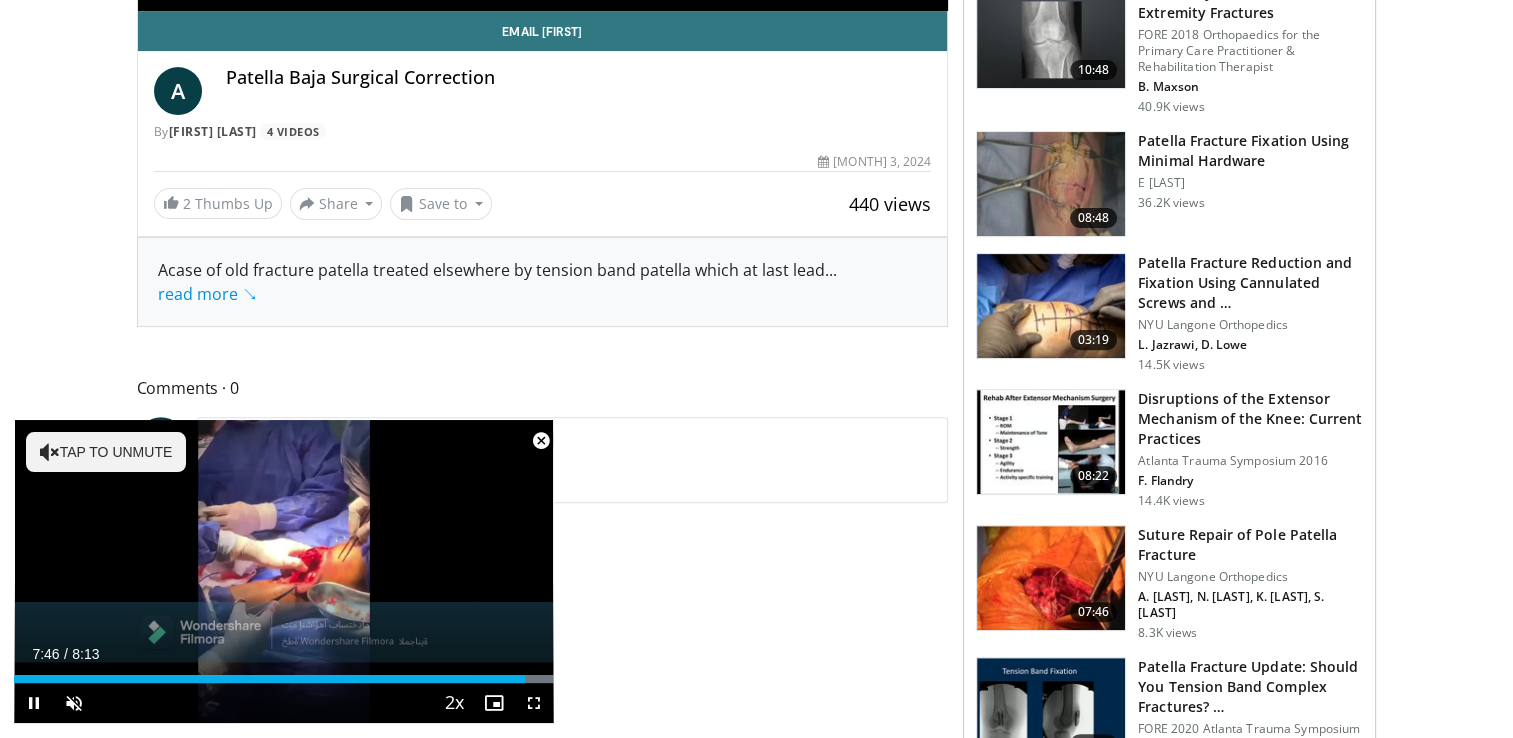 click at bounding box center [541, 441] 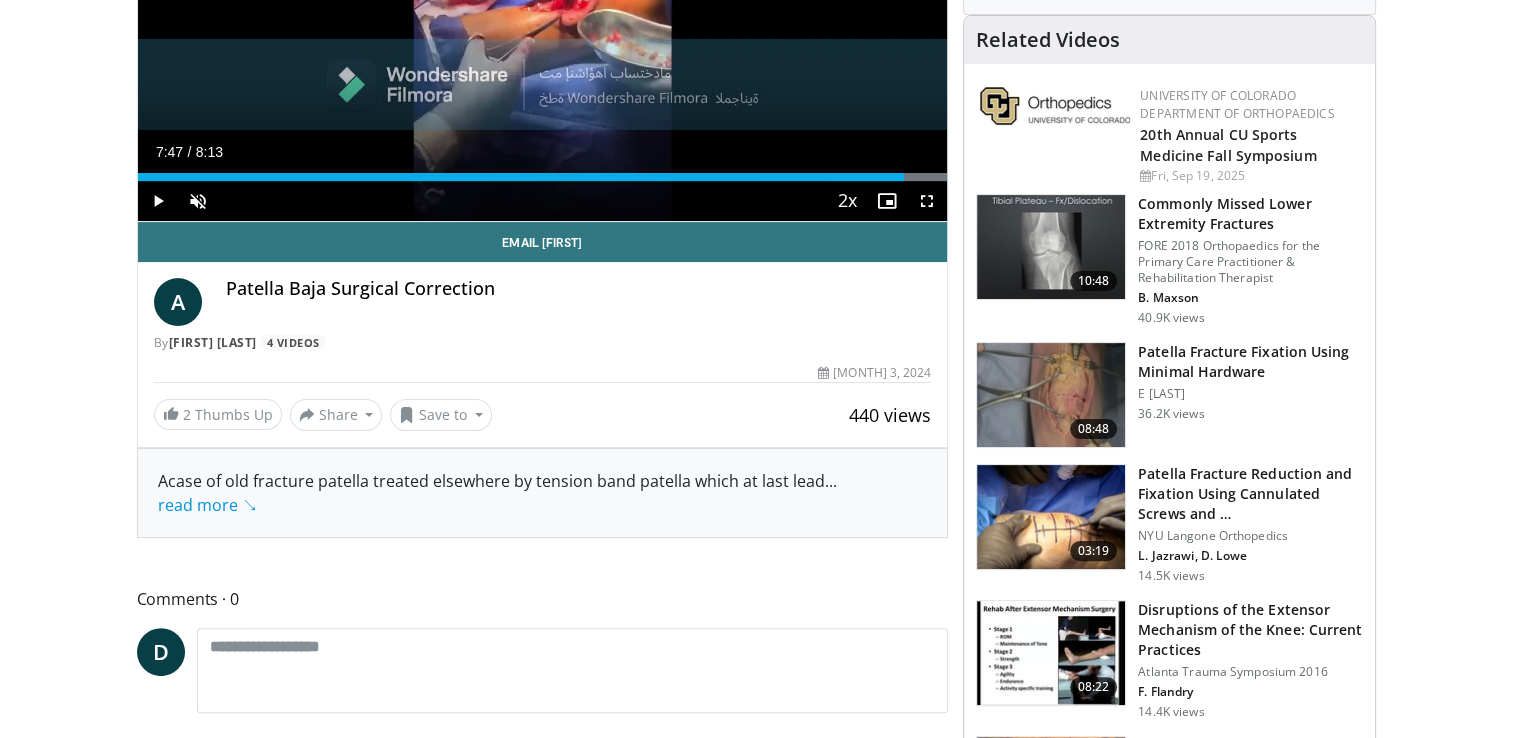 scroll, scrollTop: 300, scrollLeft: 0, axis: vertical 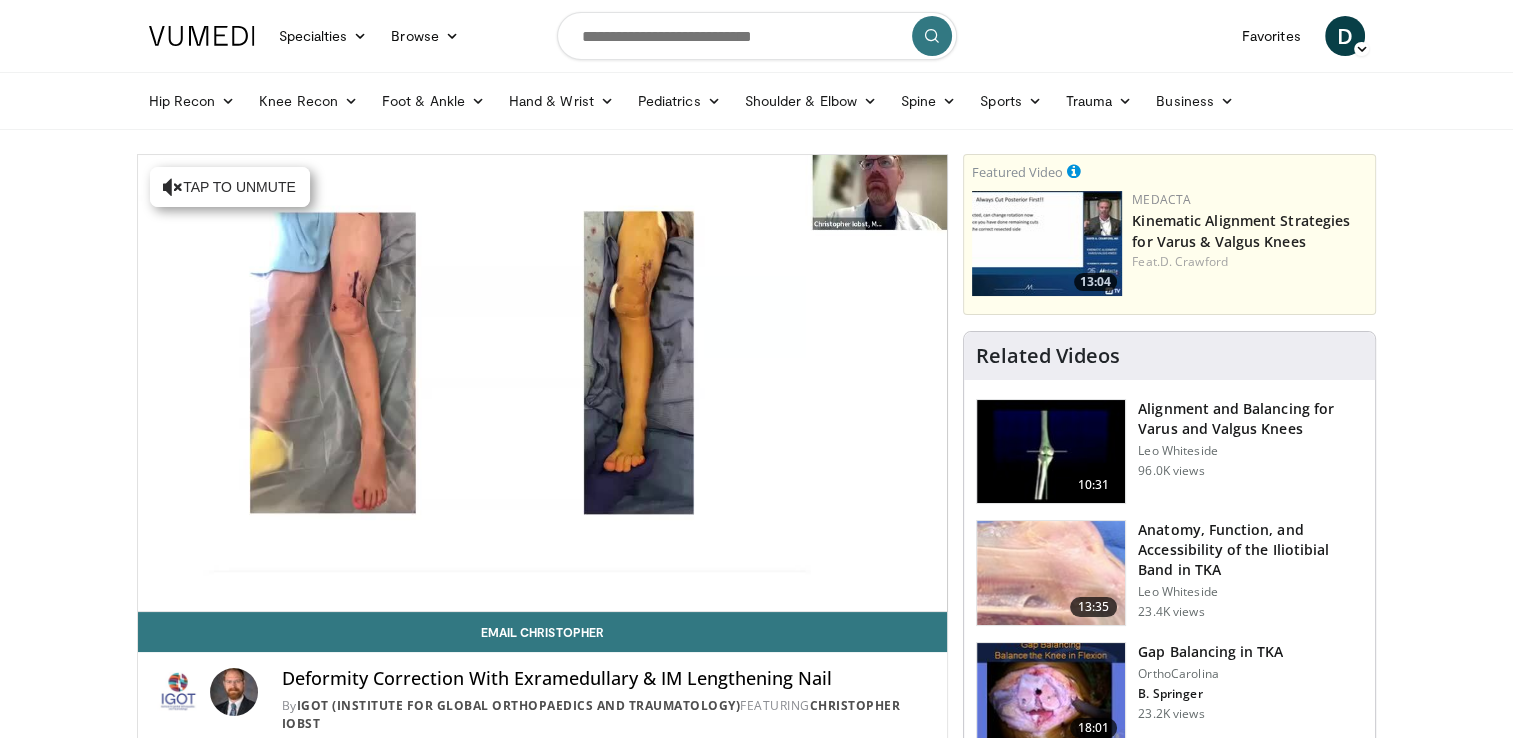 click on "10 seconds
Tap to unmute" at bounding box center [543, 383] 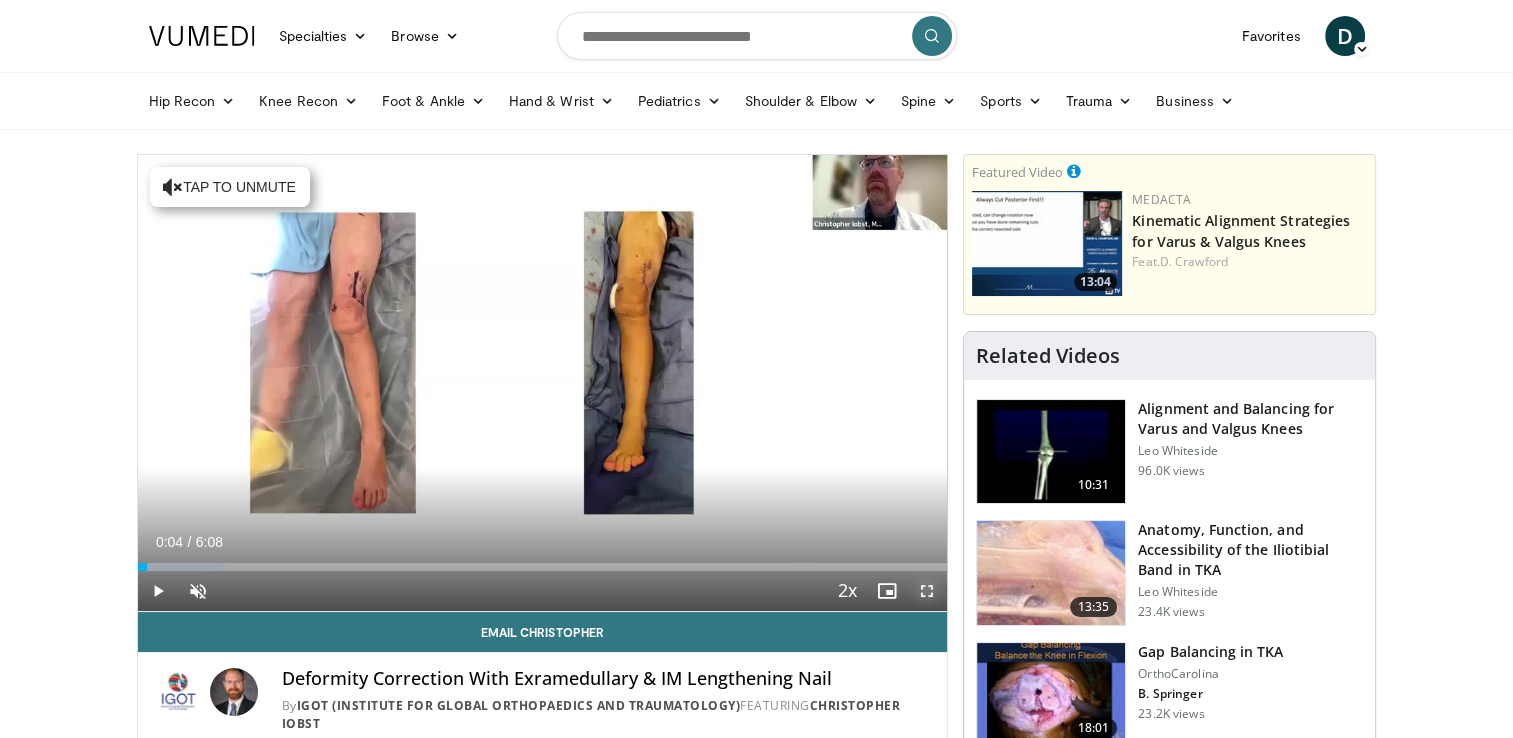 click at bounding box center (927, 591) 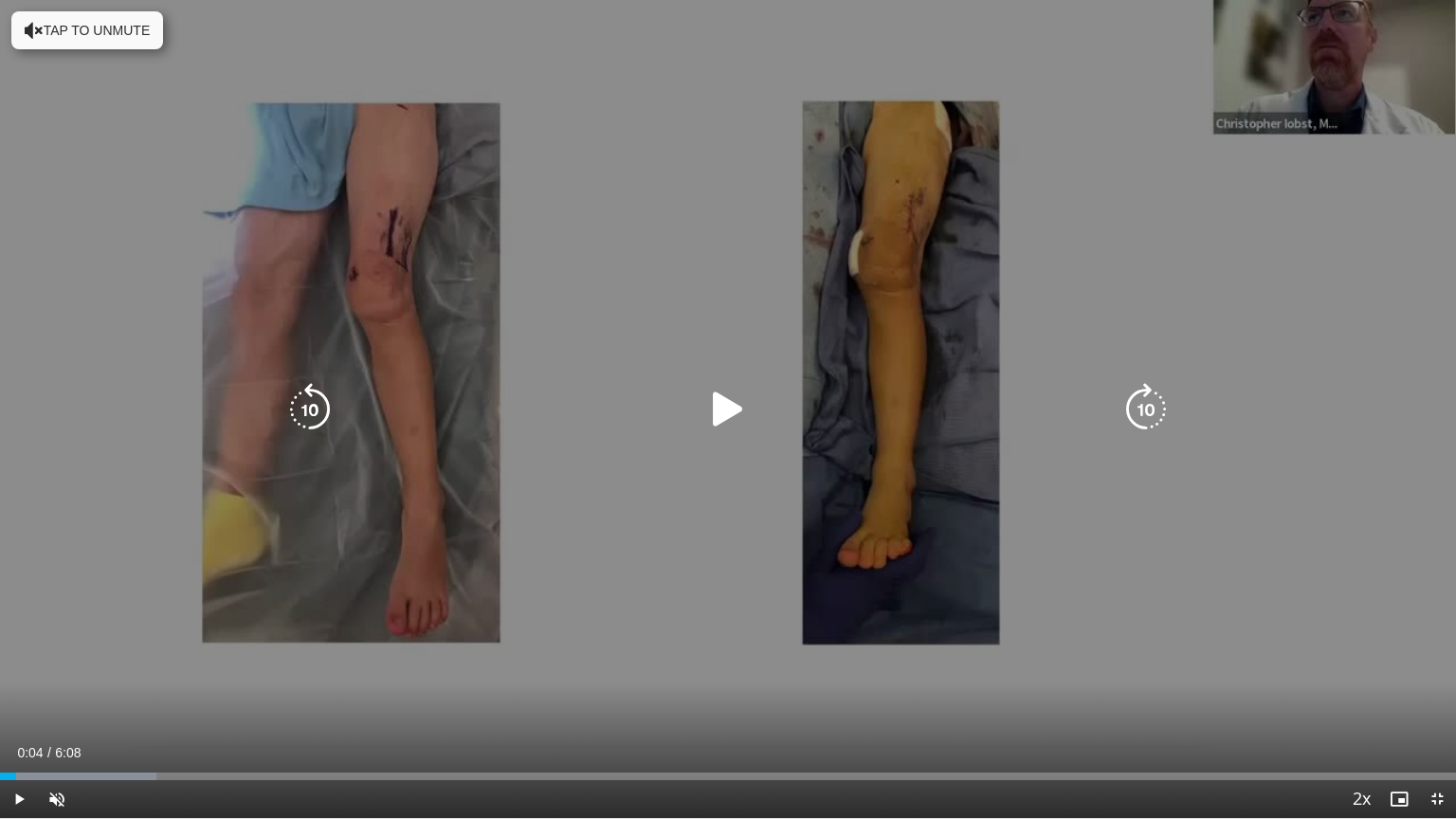 click at bounding box center [728, 410] 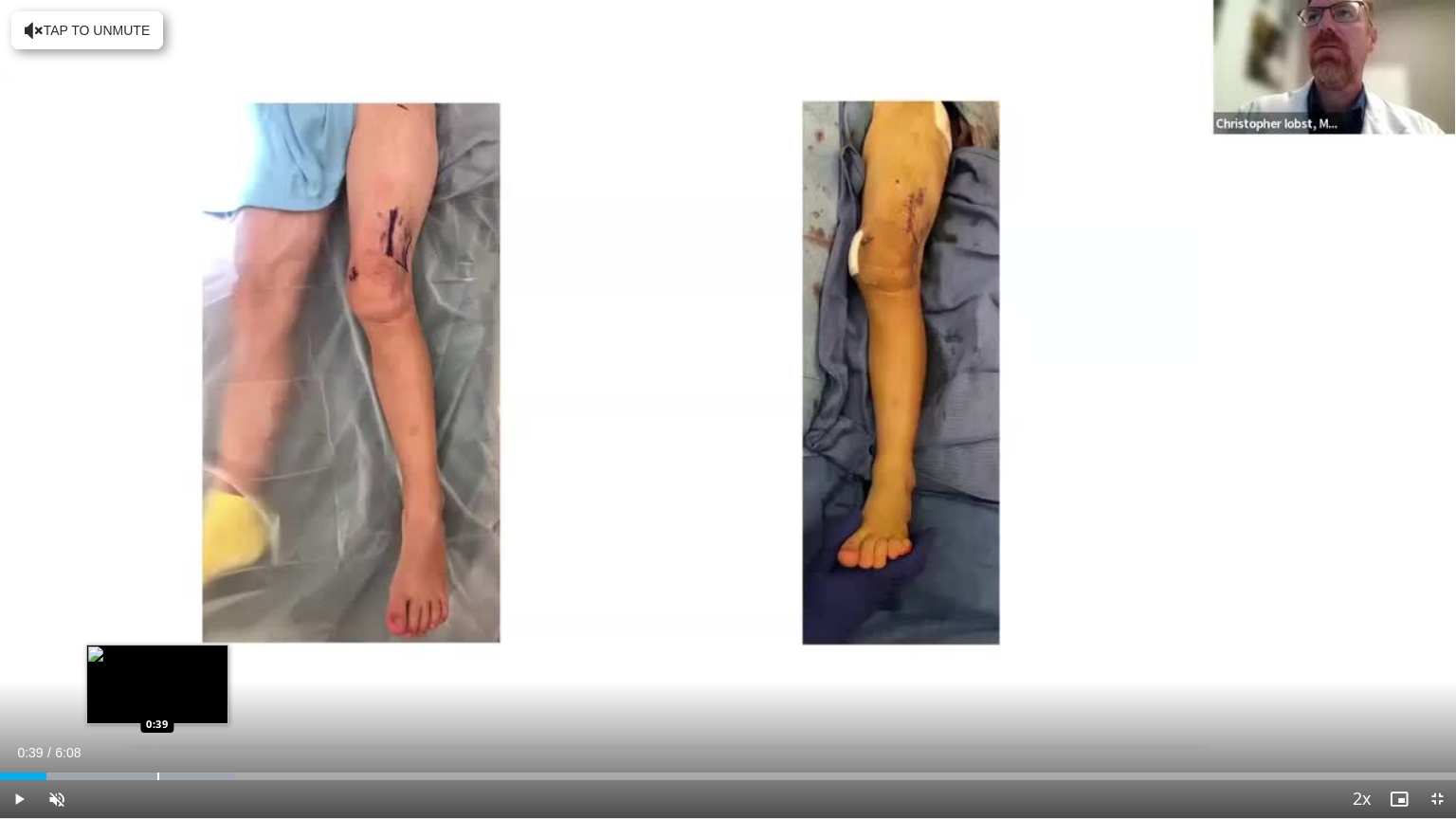 click at bounding box center (158, 776) 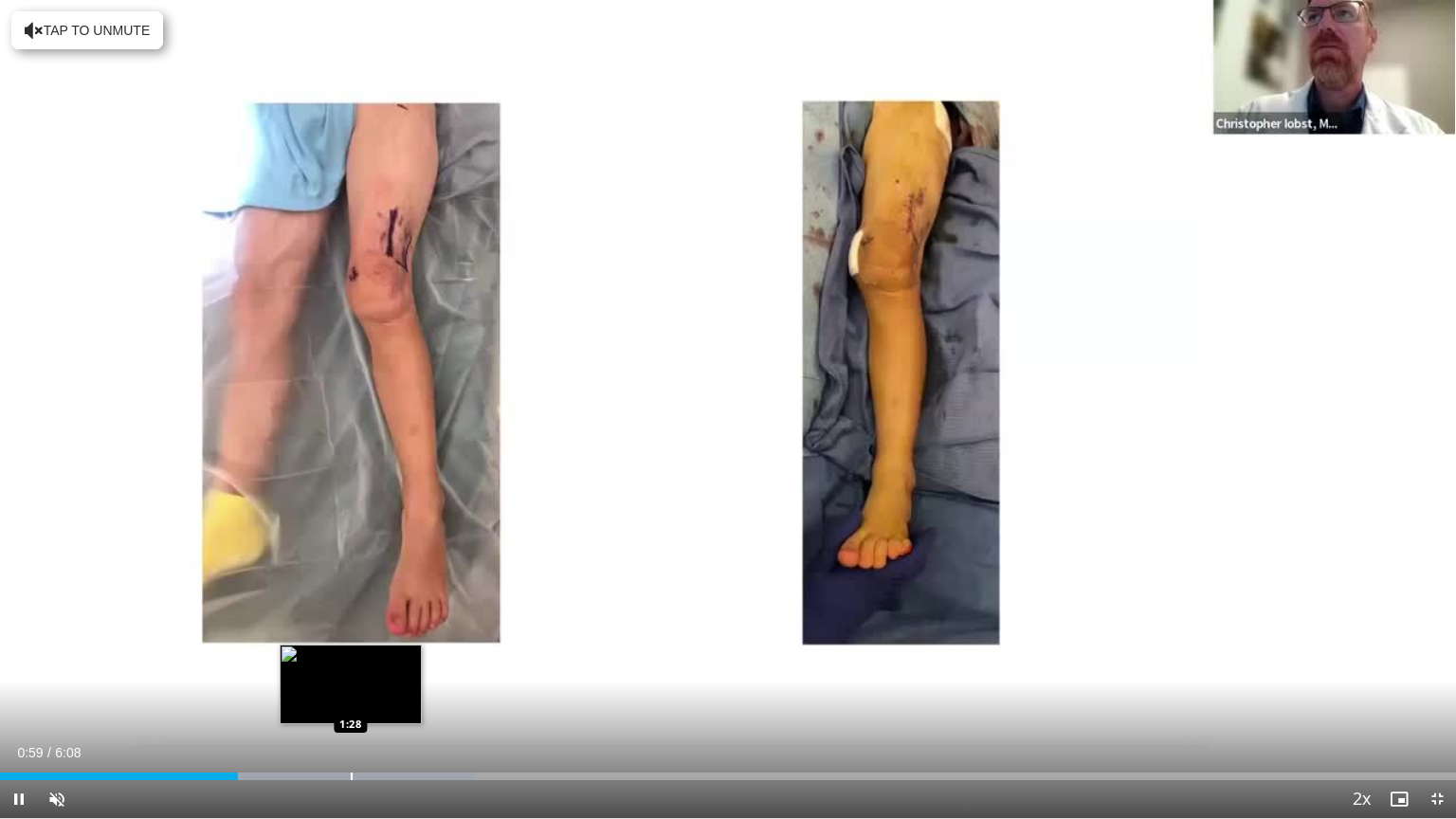 click on "Loaded :  32.61% 0:59 1:28" at bounding box center [728, 776] 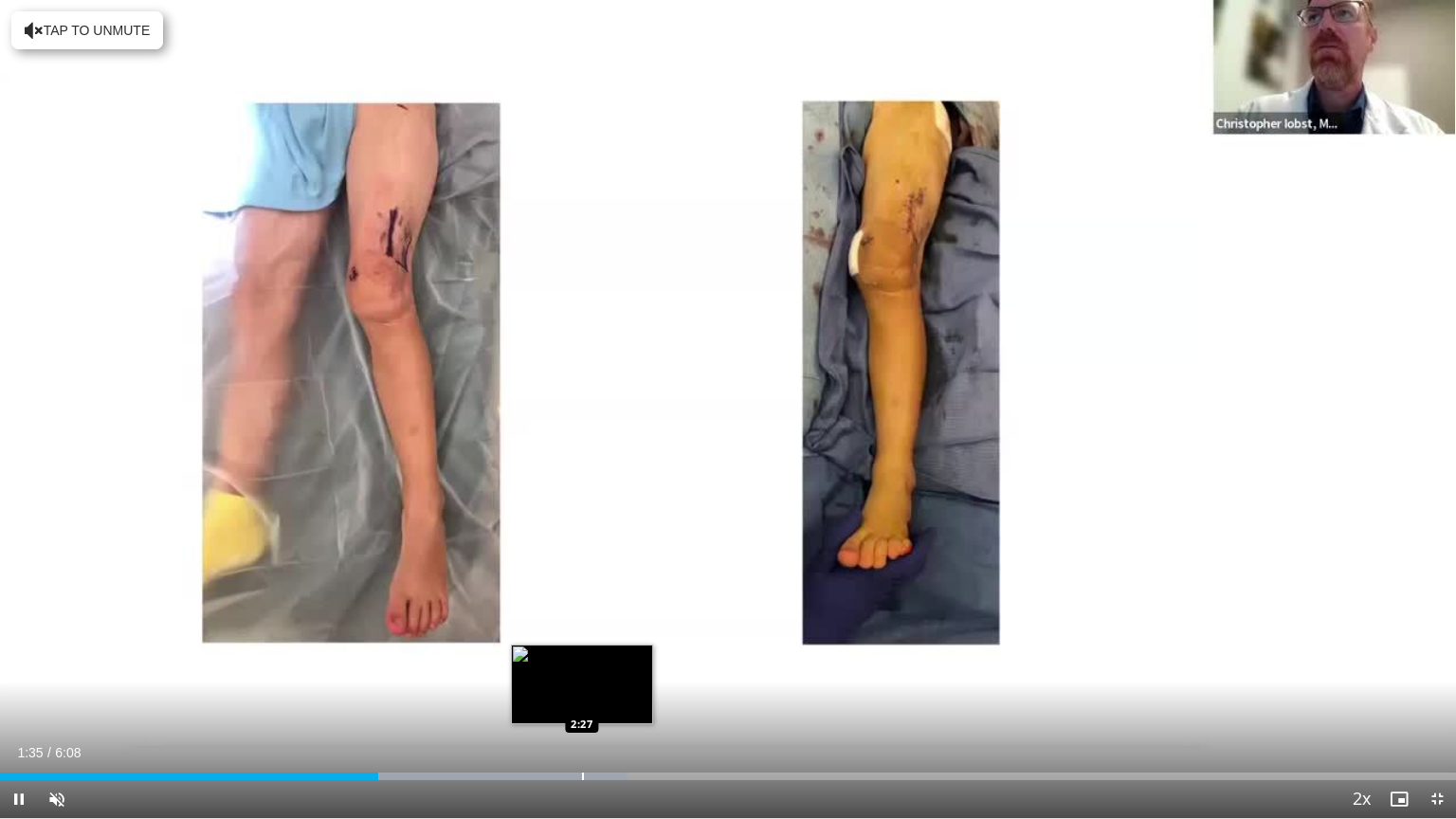 click at bounding box center (583, 776) 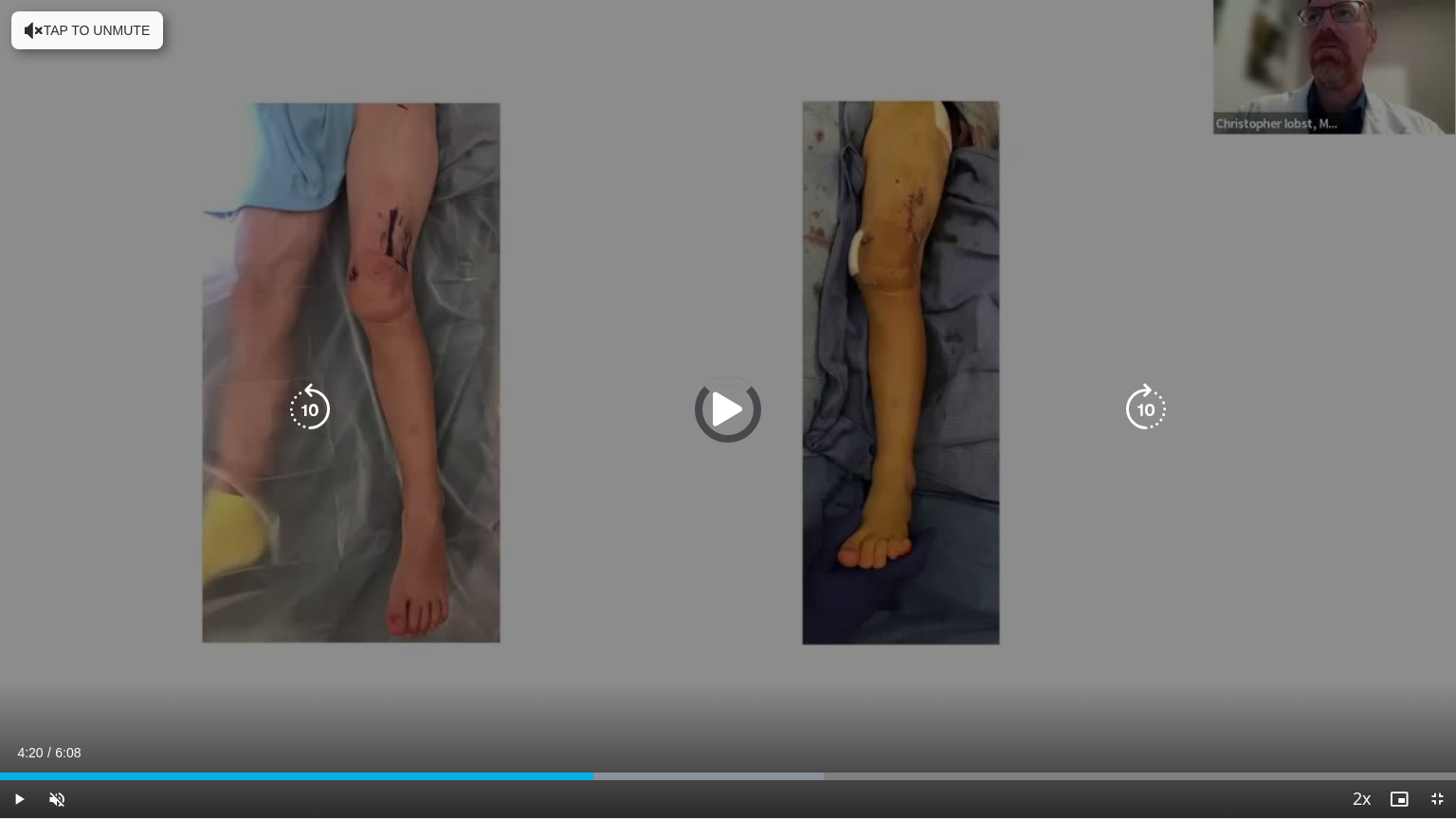 click on "Loaded :  56.59% 2:29 2:27" at bounding box center [728, 776] 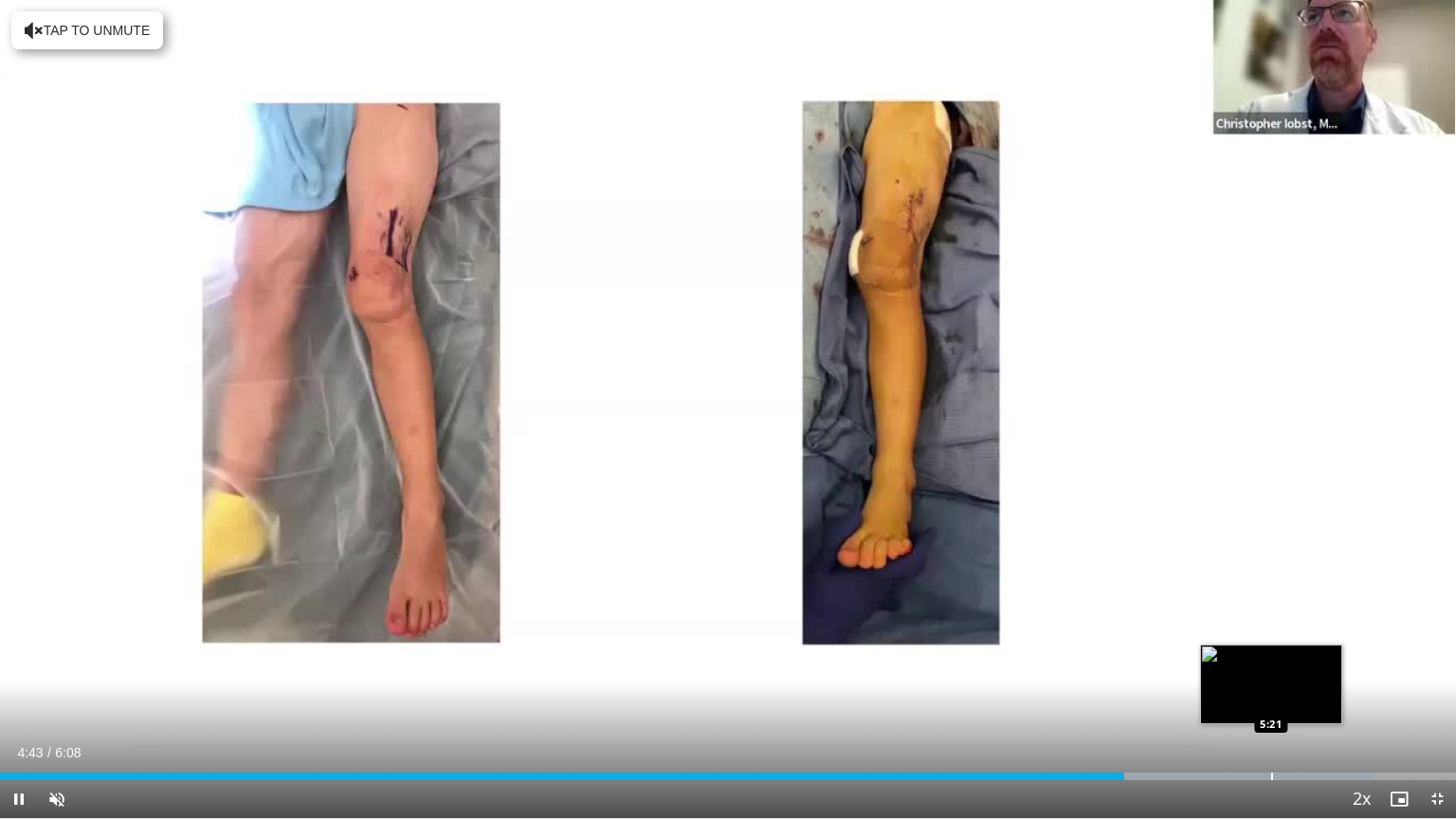 click at bounding box center (1201, 776) 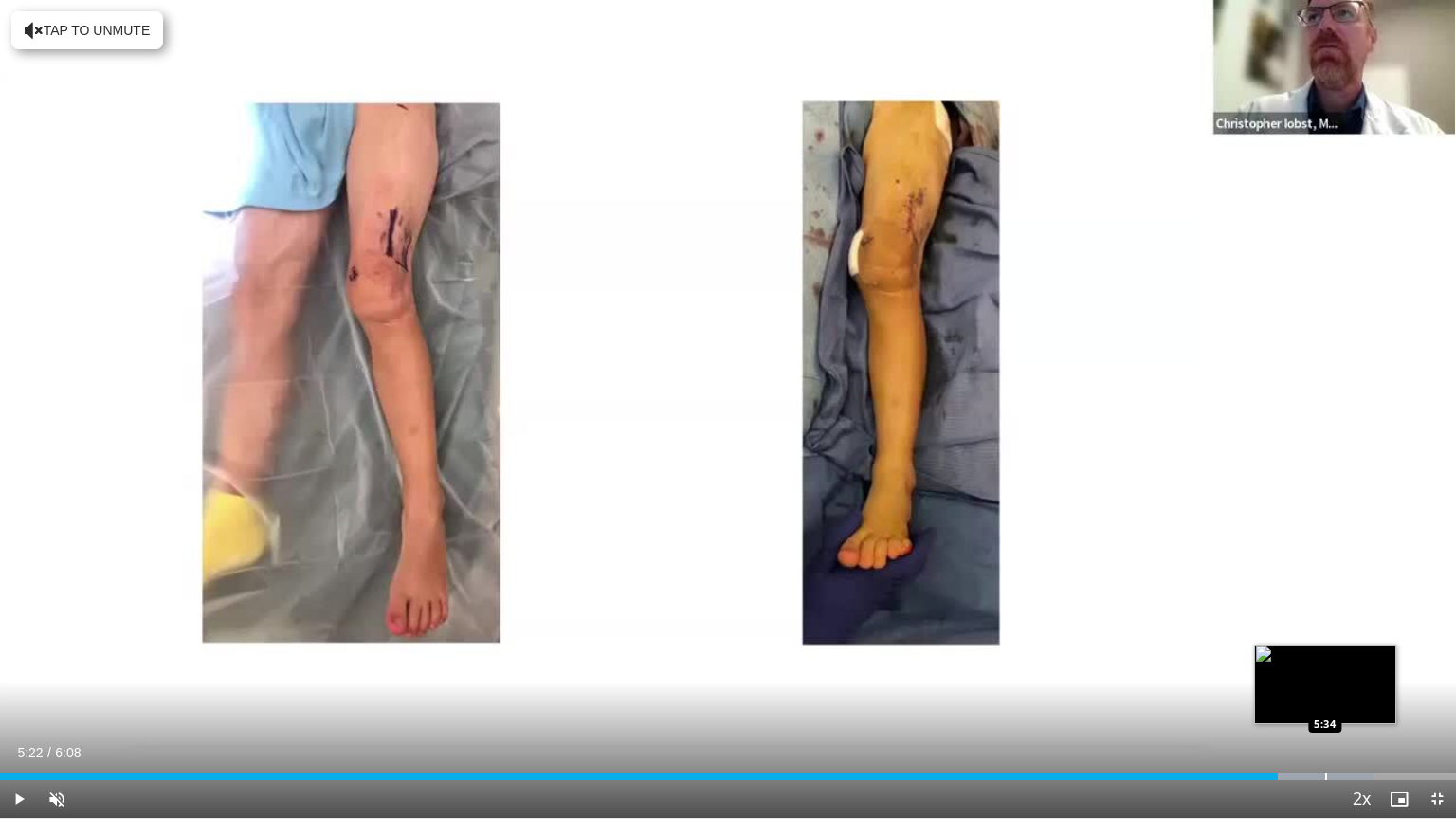 click at bounding box center (1326, 776) 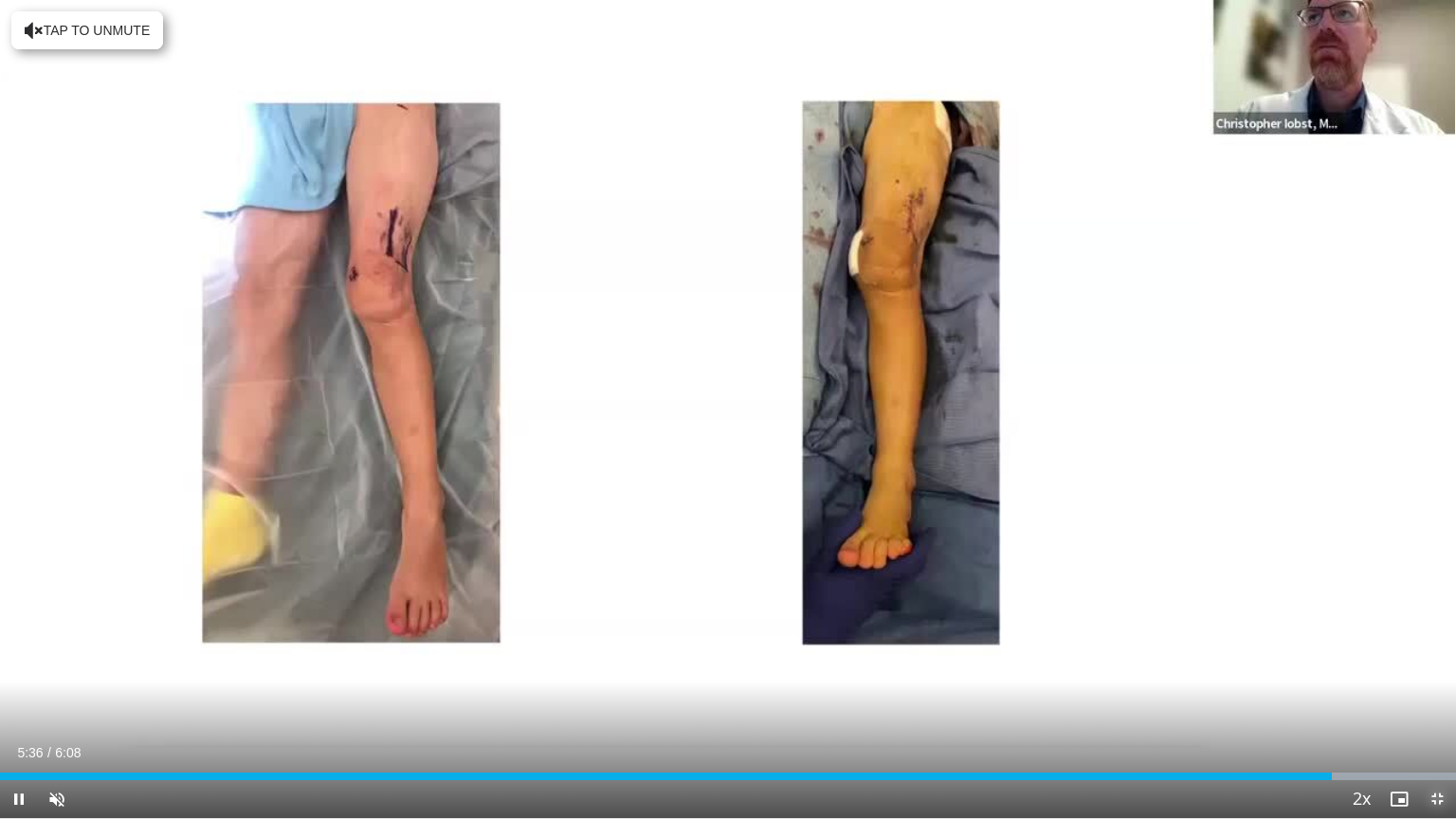 click at bounding box center (1437, 799) 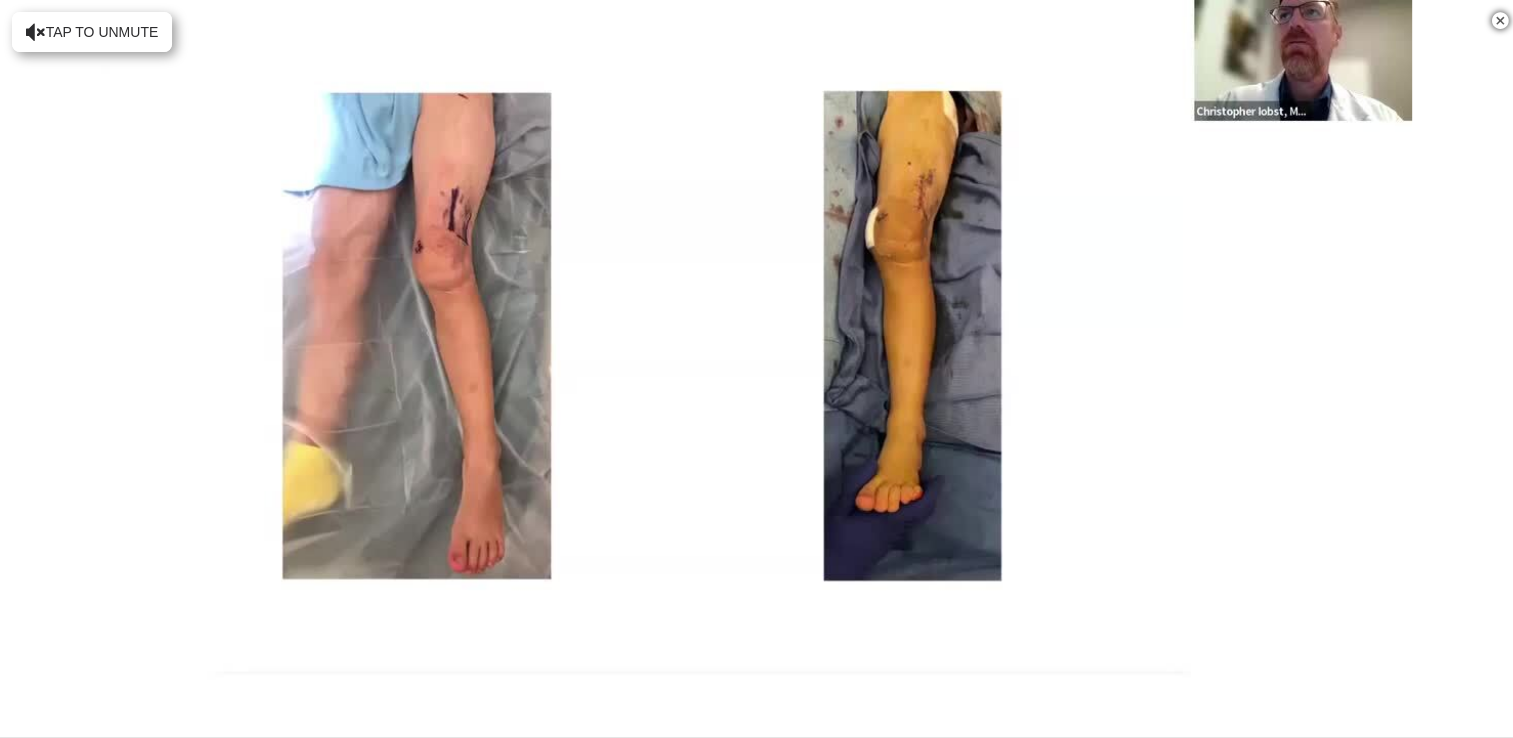 scroll, scrollTop: 1100, scrollLeft: 0, axis: vertical 